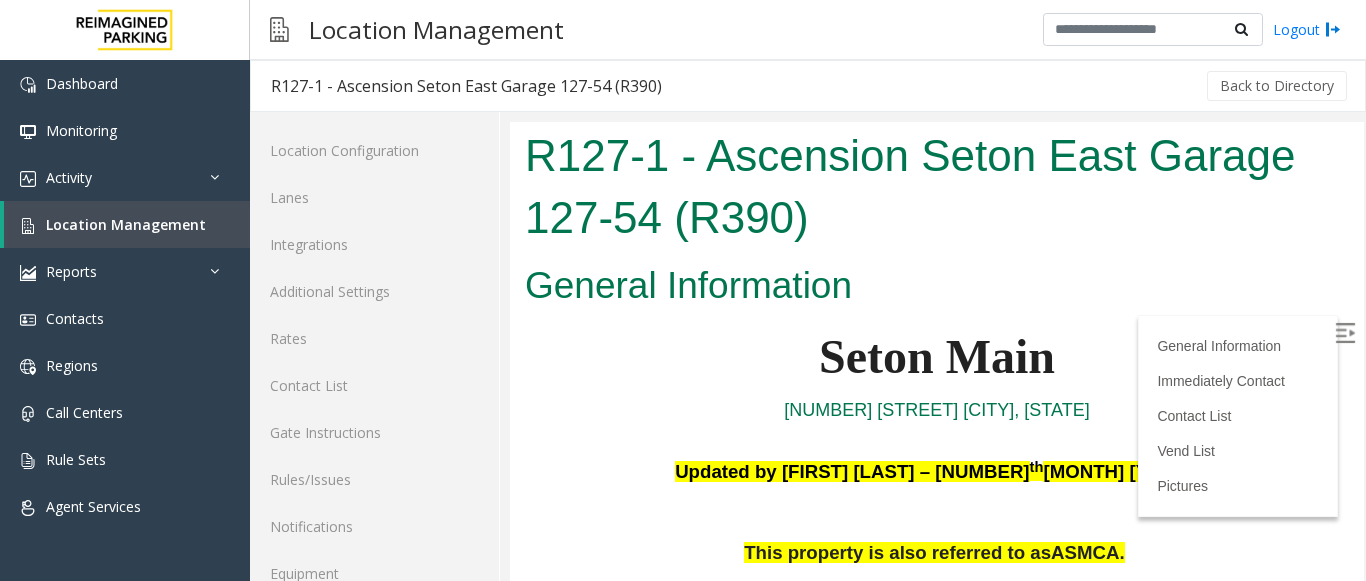 scroll, scrollTop: 2100, scrollLeft: 0, axis: vertical 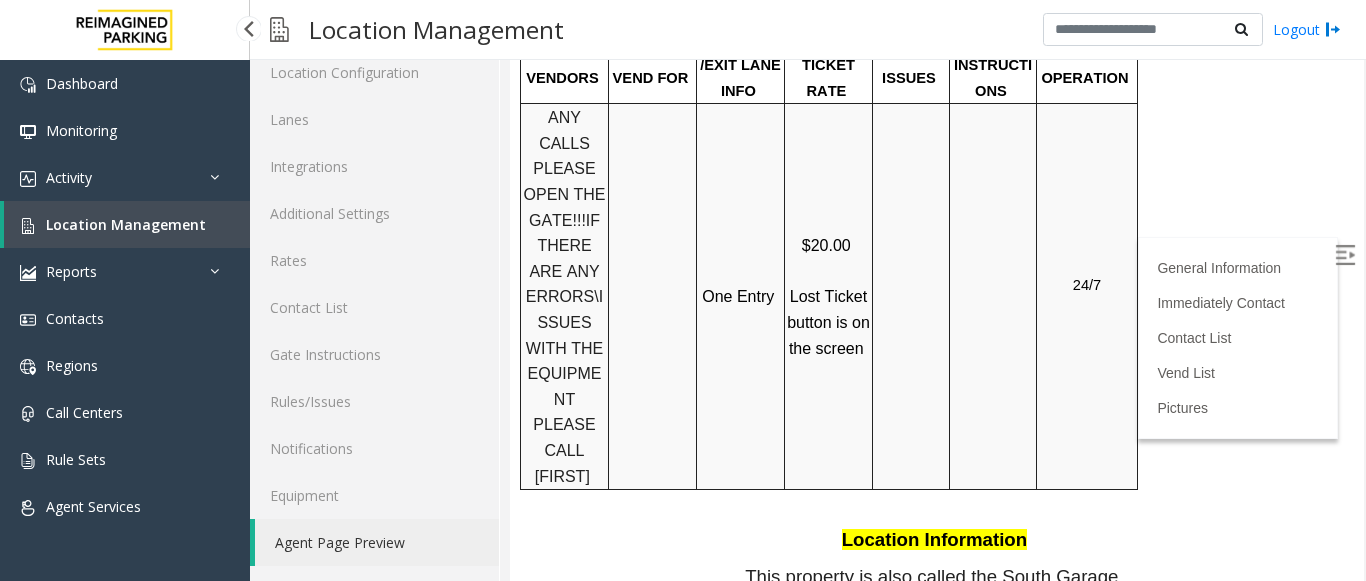 click on "Location Management" at bounding box center [126, 224] 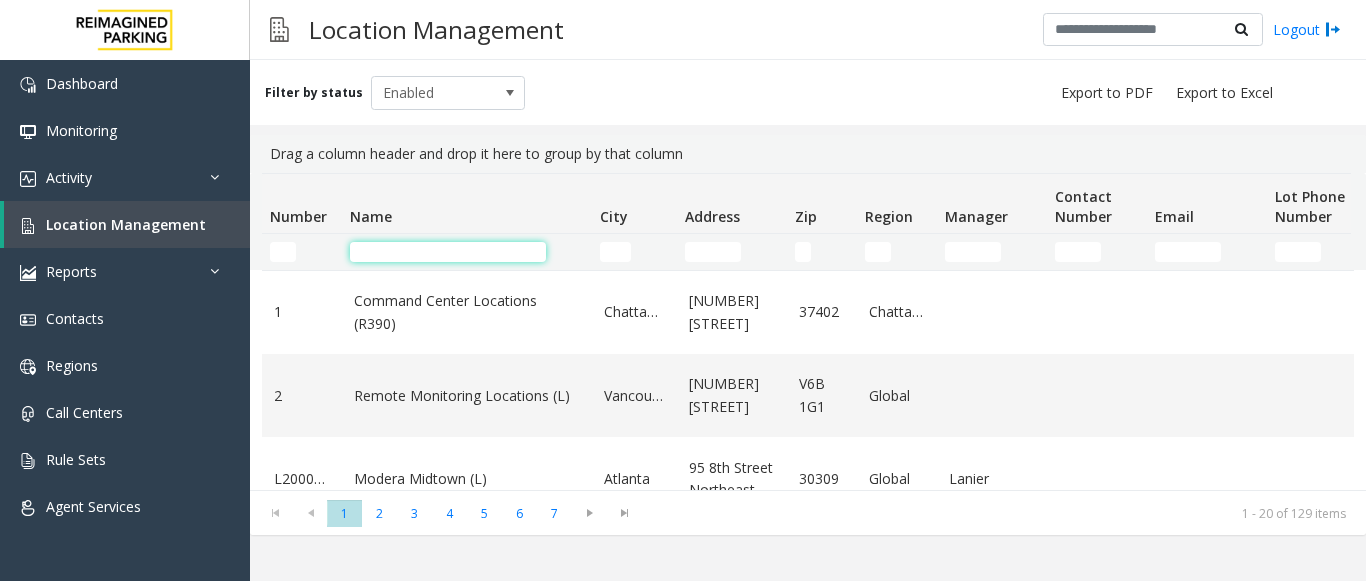 click 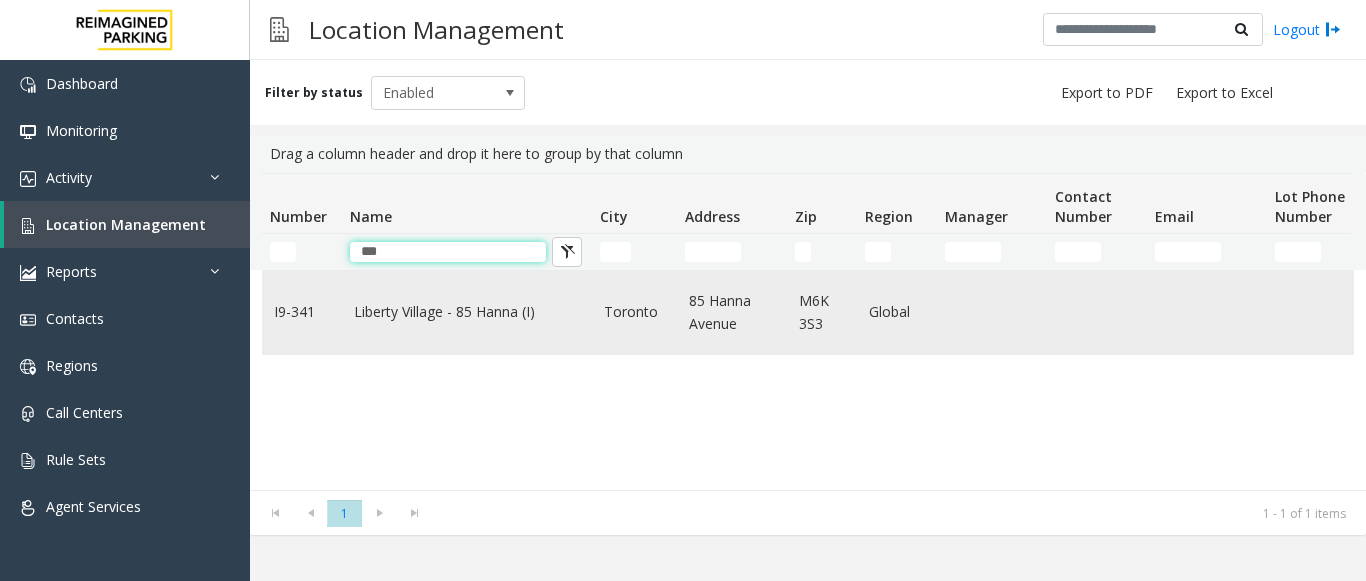 type on "***" 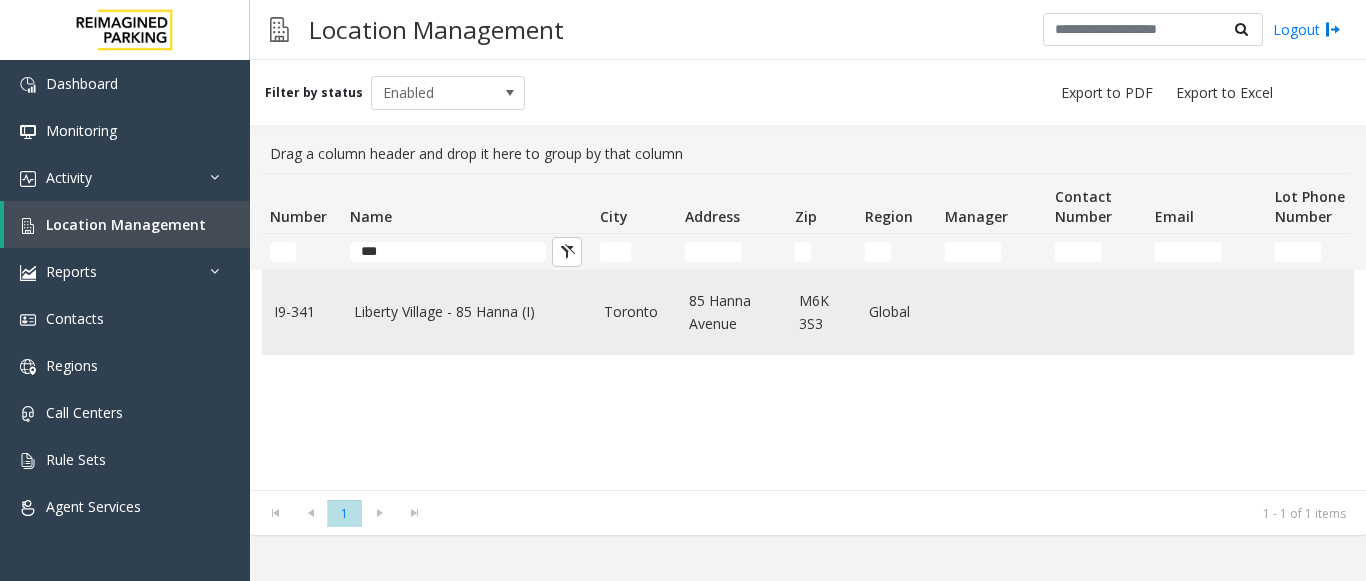 click on "Liberty Village - 85 Hanna (I)" 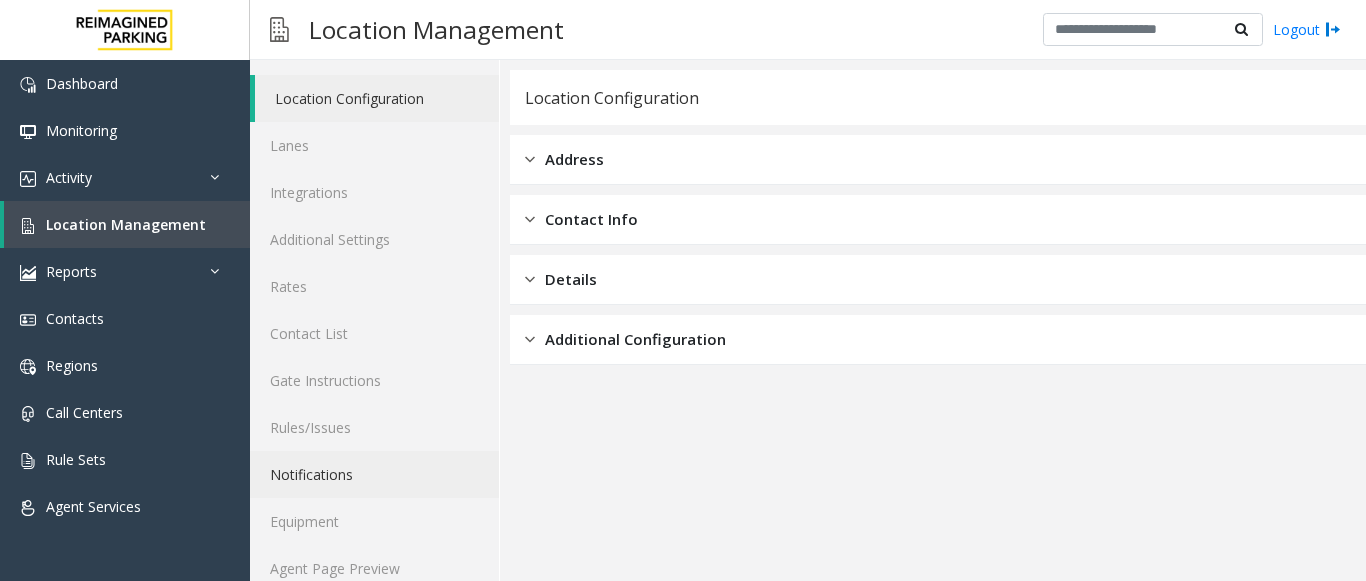 scroll, scrollTop: 78, scrollLeft: 0, axis: vertical 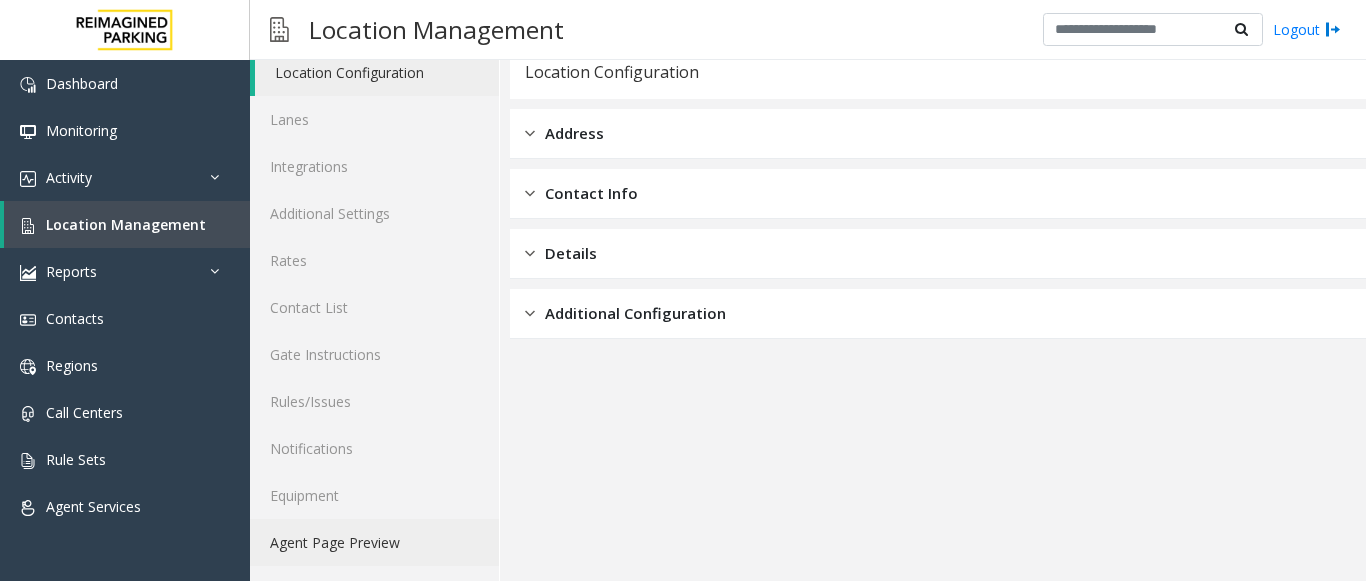 click on "Agent Page Preview" 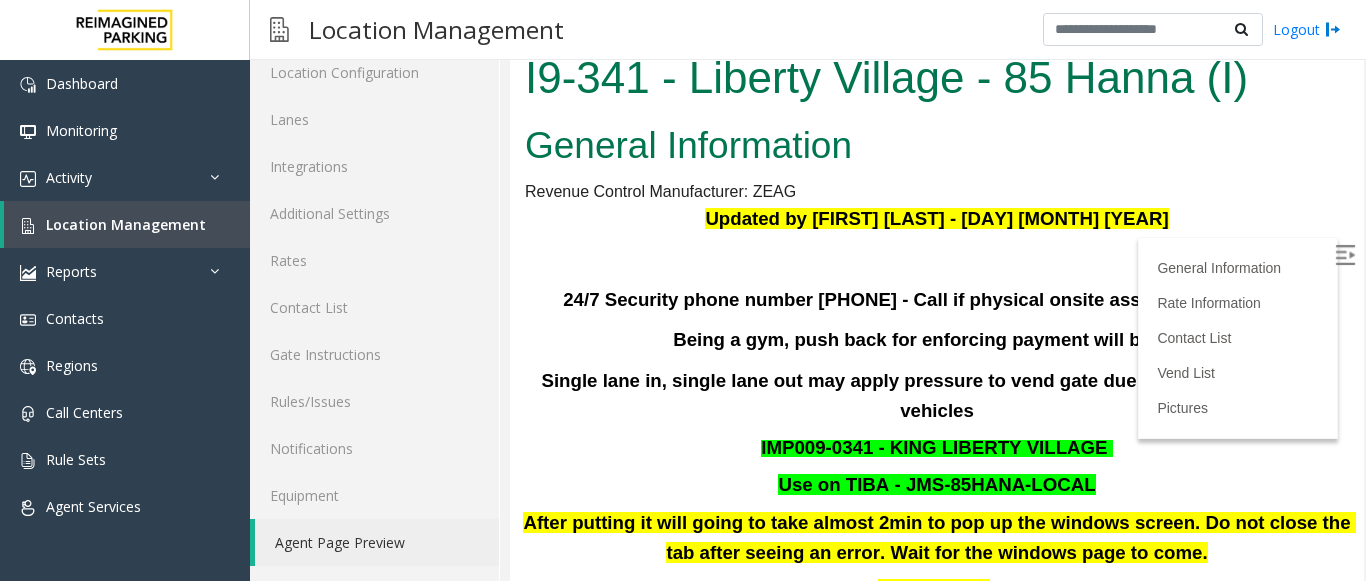 scroll, scrollTop: 0, scrollLeft: 0, axis: both 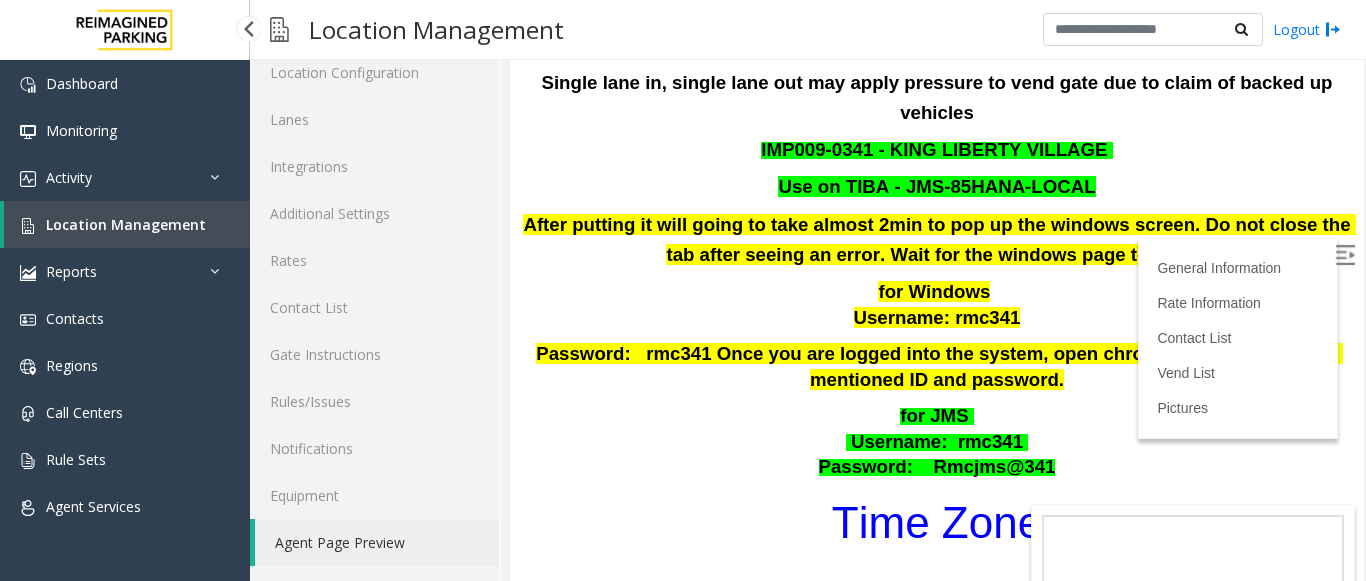 click on "Location Management" at bounding box center [126, 224] 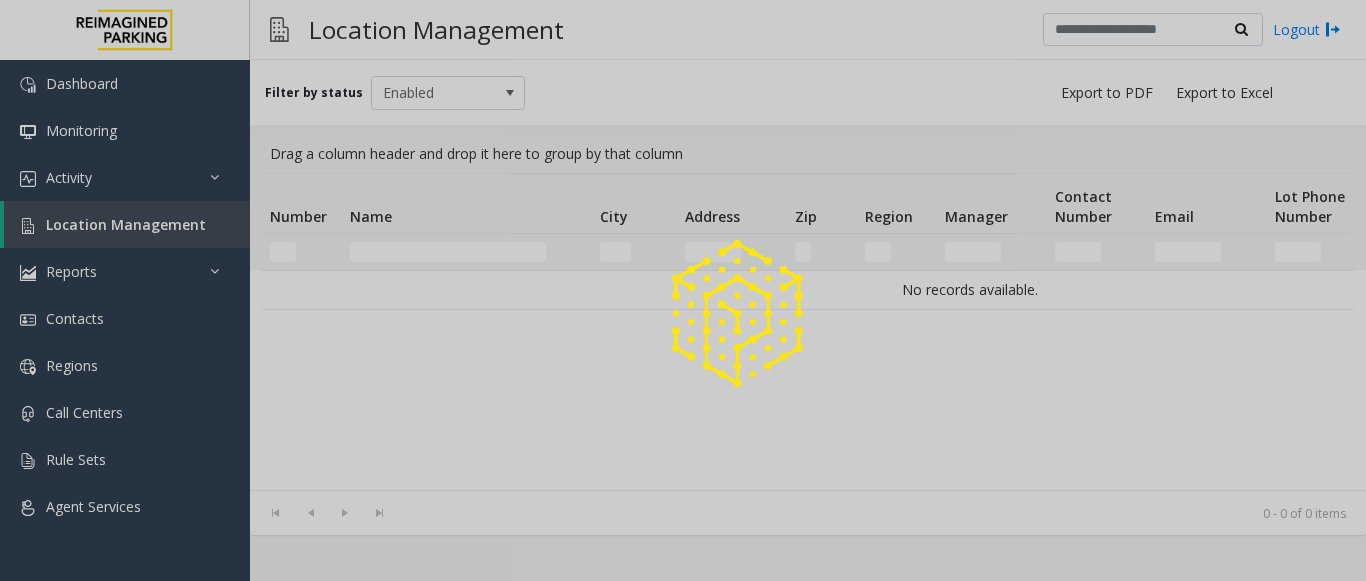 scroll, scrollTop: 0, scrollLeft: 0, axis: both 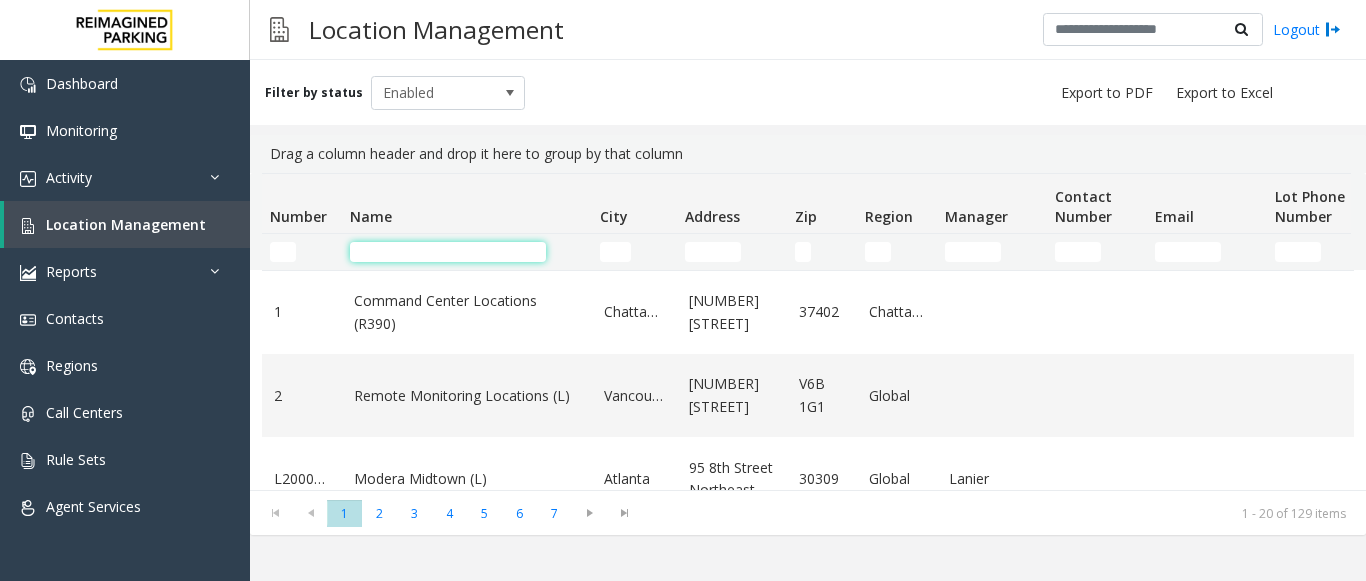 click 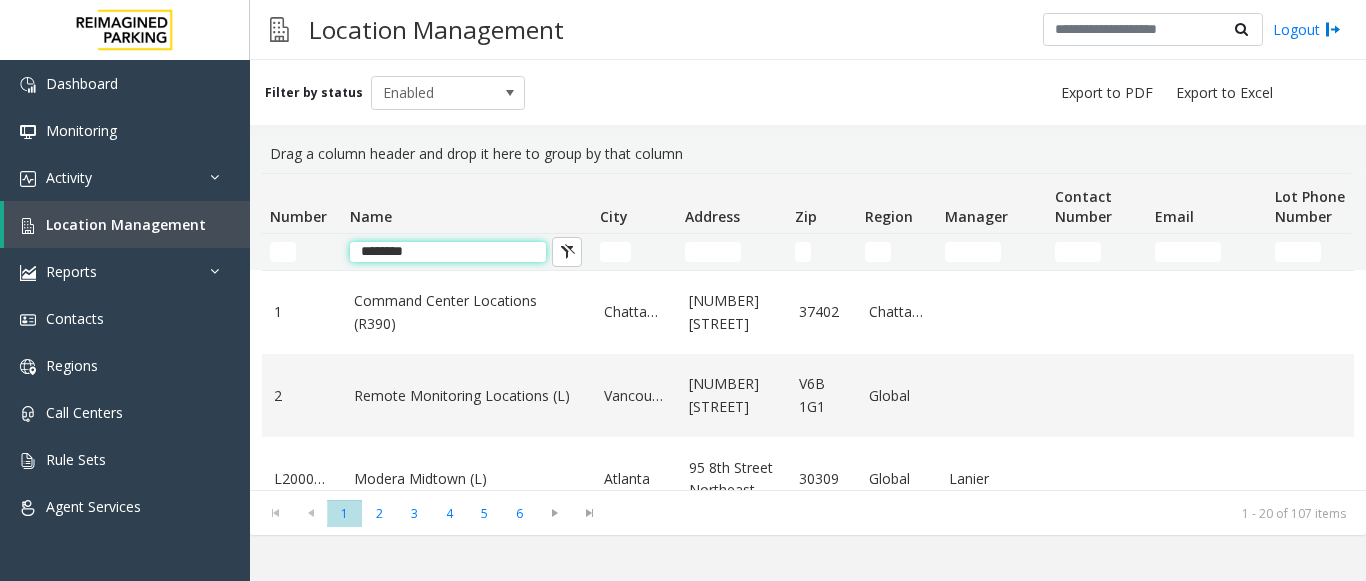 type on "********" 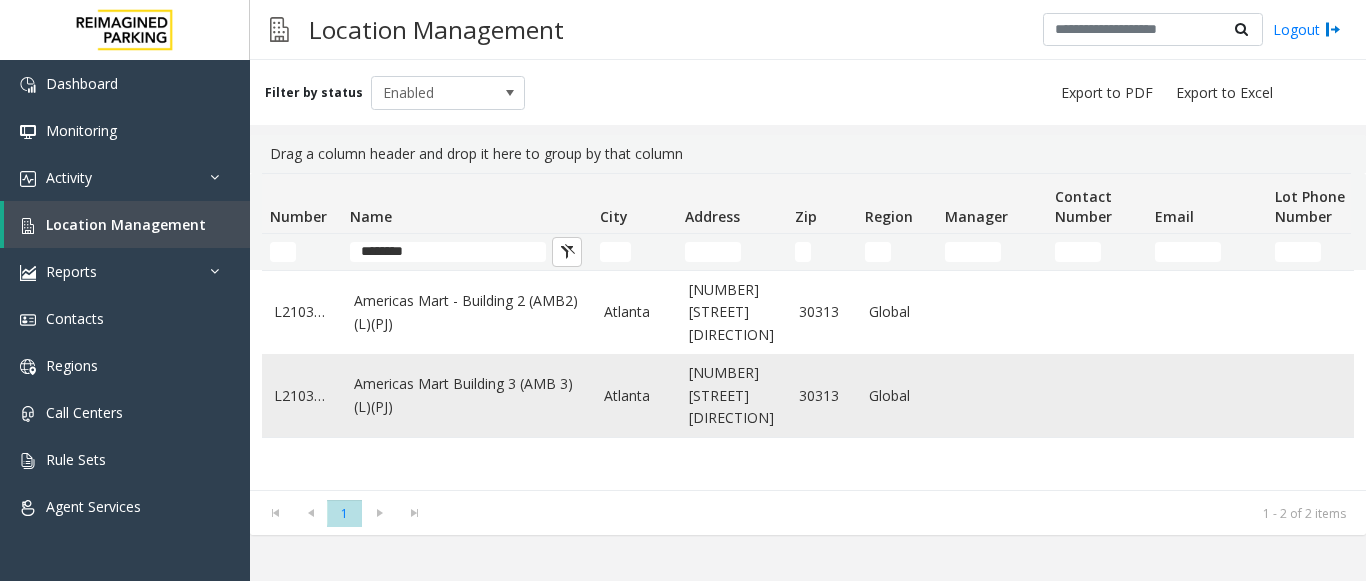 click on "Americas Mart Building  3 (AMB 3) (L)(PJ)" 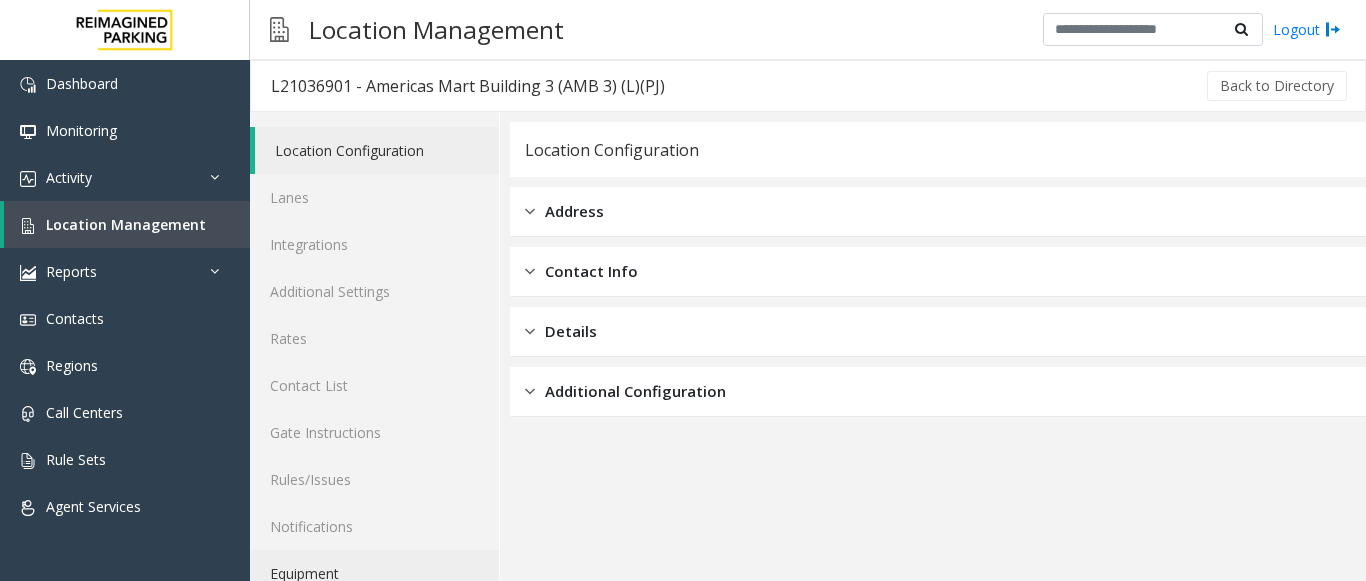 scroll, scrollTop: 78, scrollLeft: 0, axis: vertical 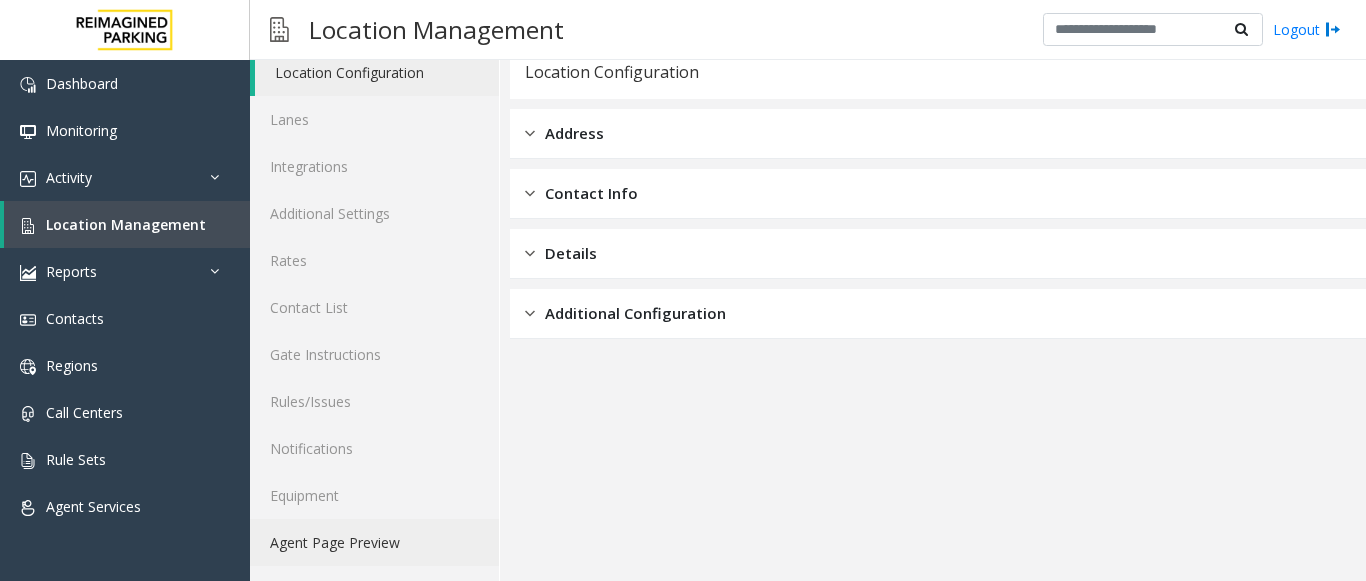 click on "Agent Page Preview" 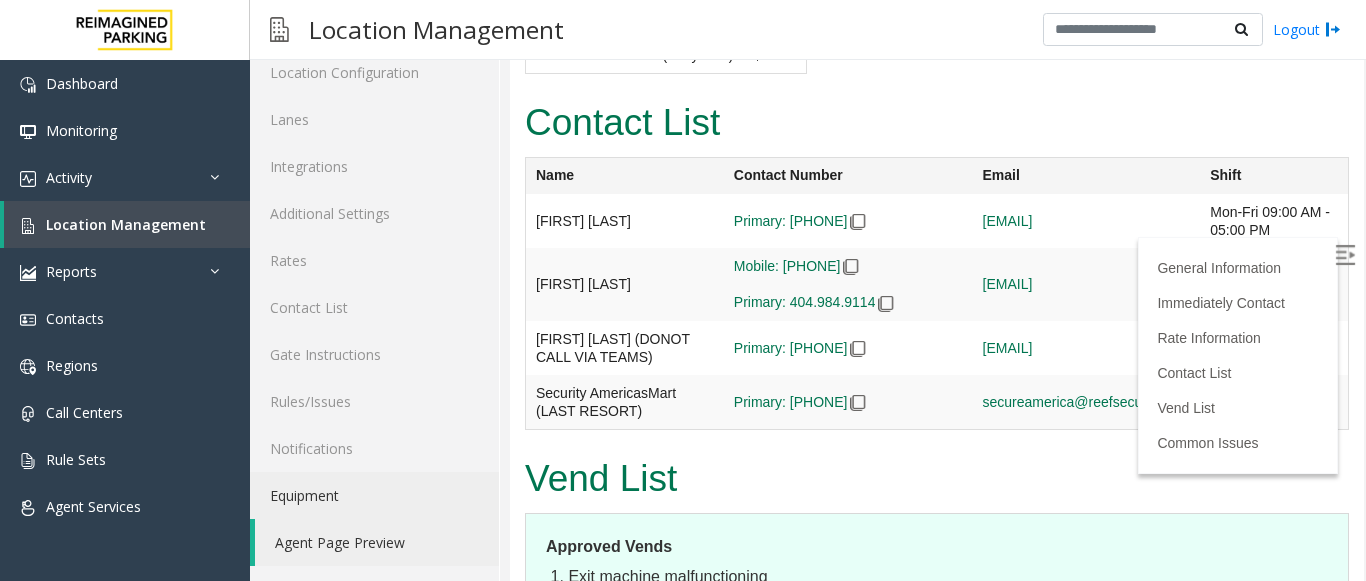 scroll, scrollTop: 4557, scrollLeft: 0, axis: vertical 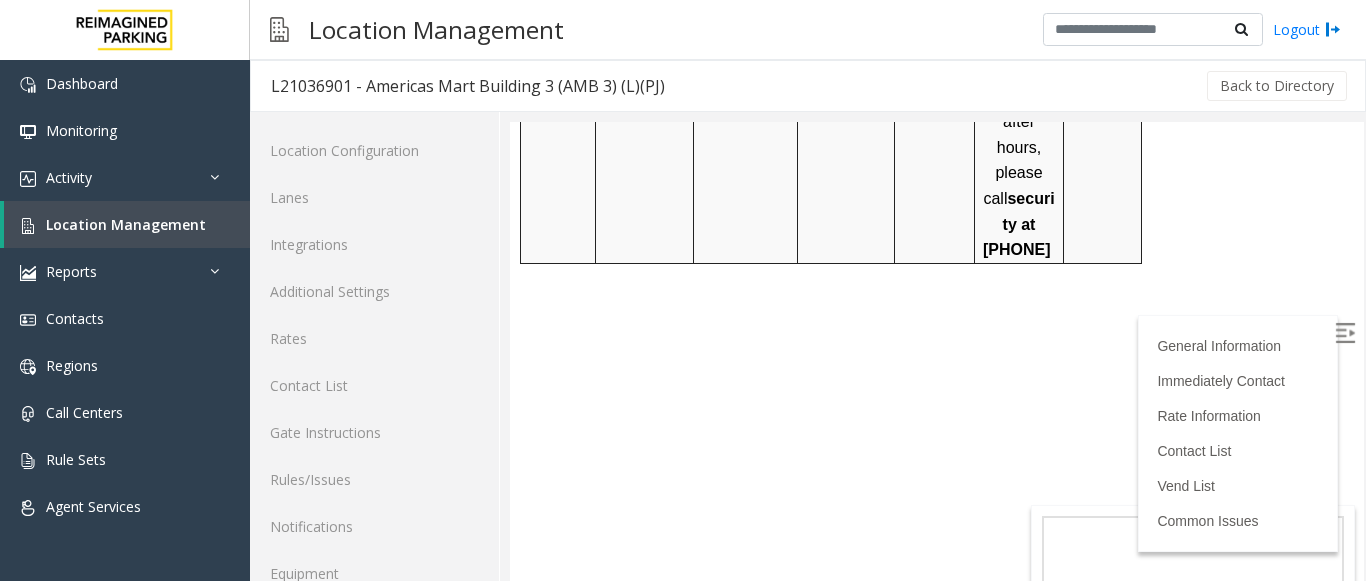 click at bounding box center (1345, 333) 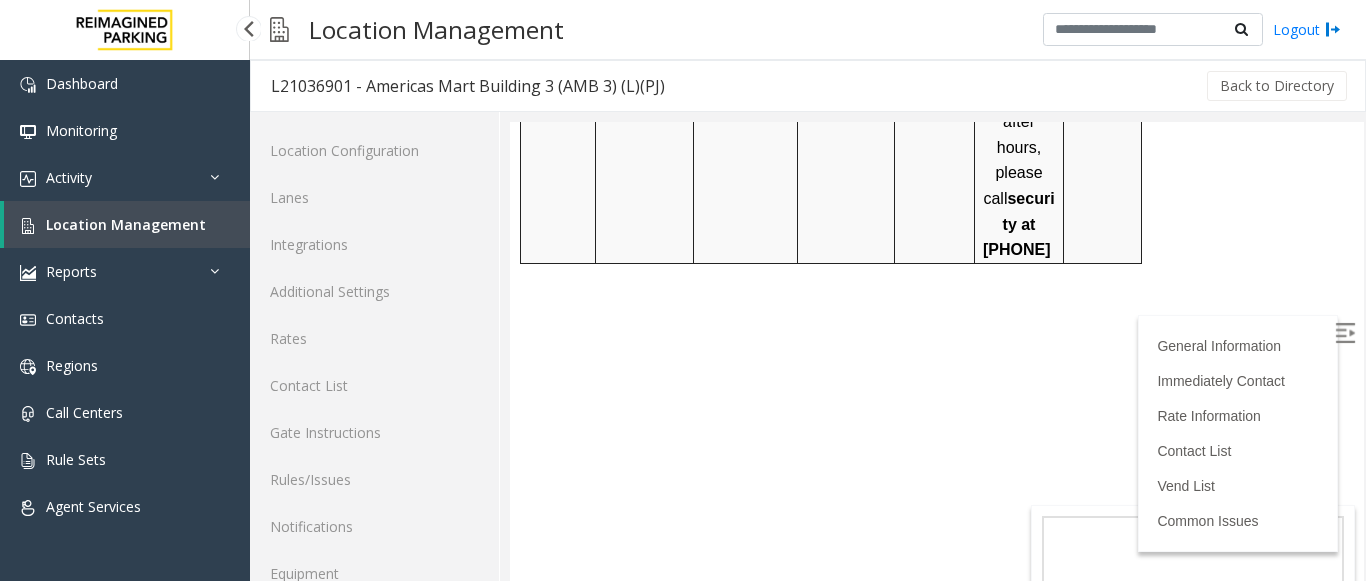click on "Location Management" at bounding box center [126, 224] 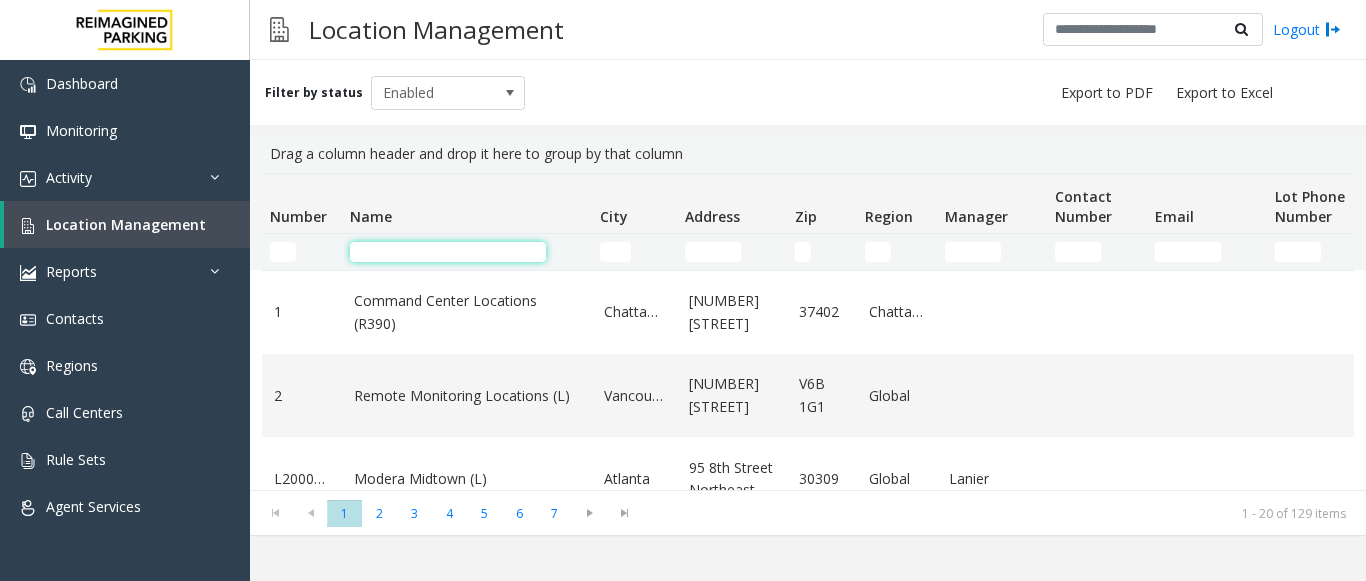 click 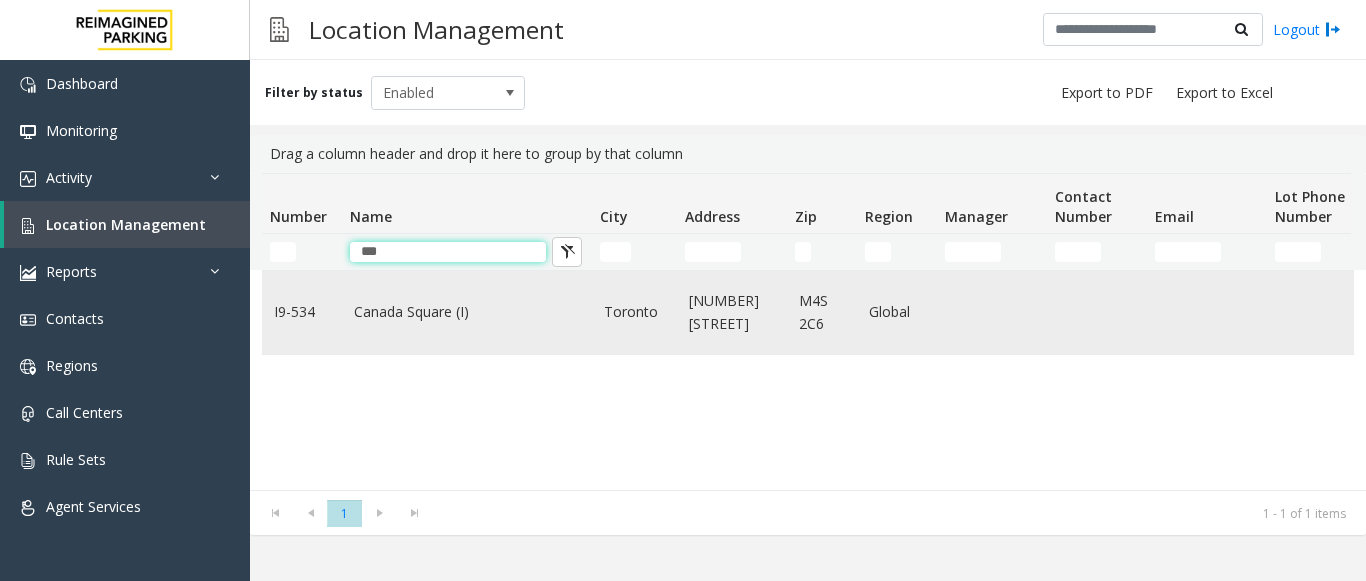 type on "***" 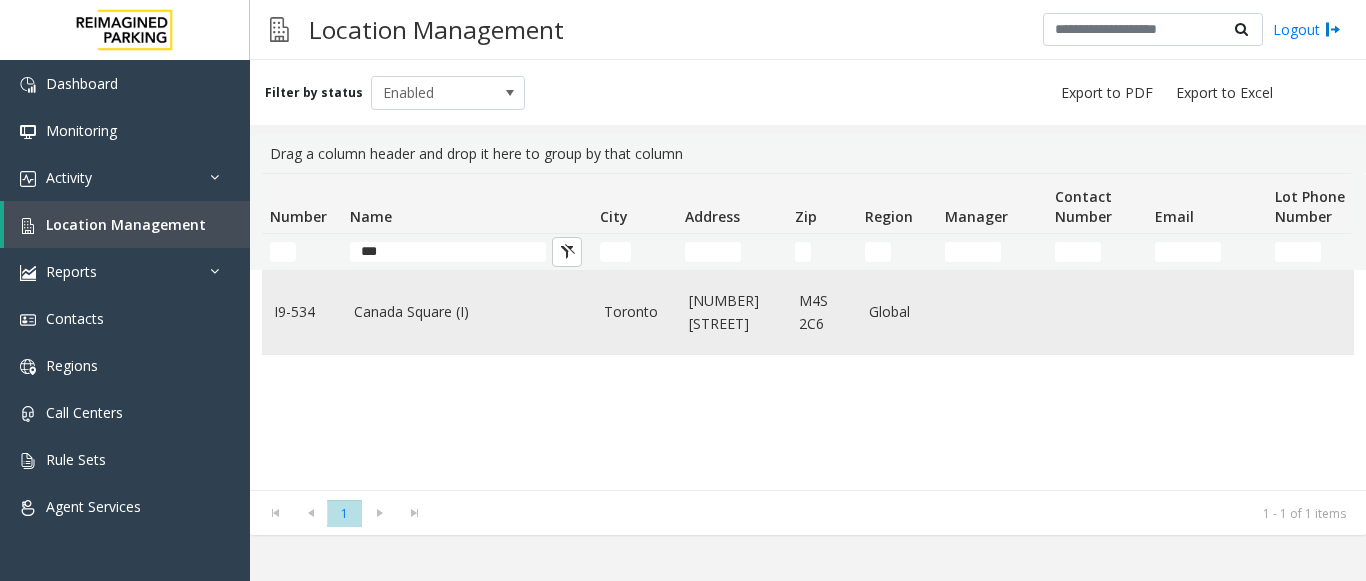 click on "Canada Square (I)" 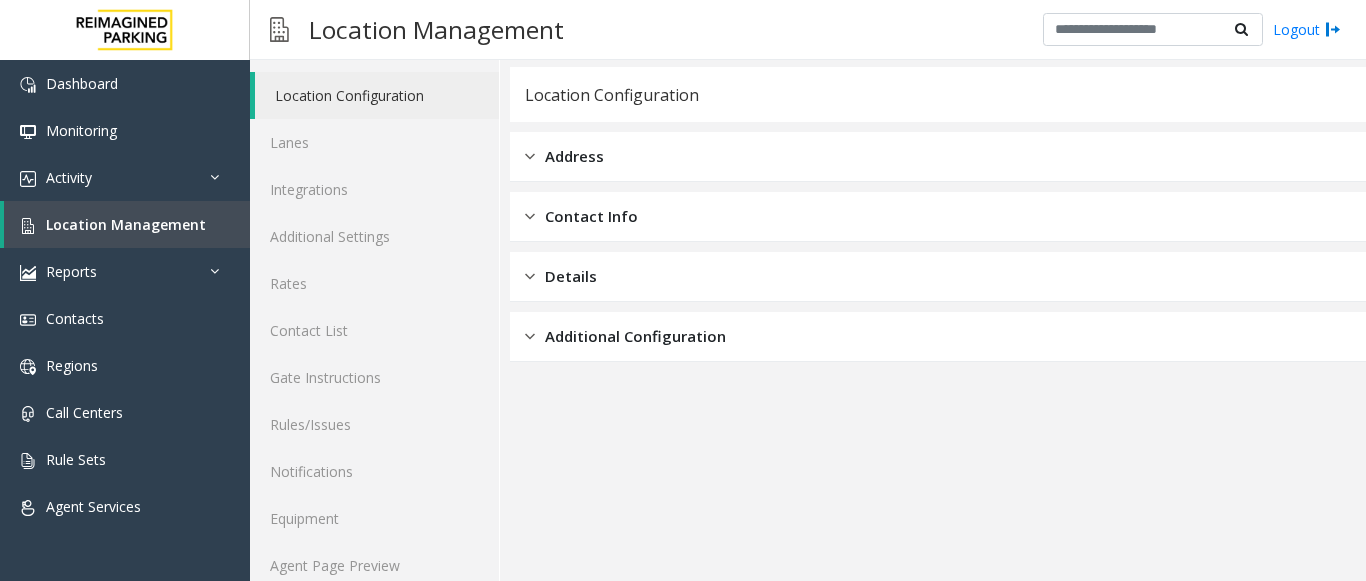 scroll, scrollTop: 78, scrollLeft: 0, axis: vertical 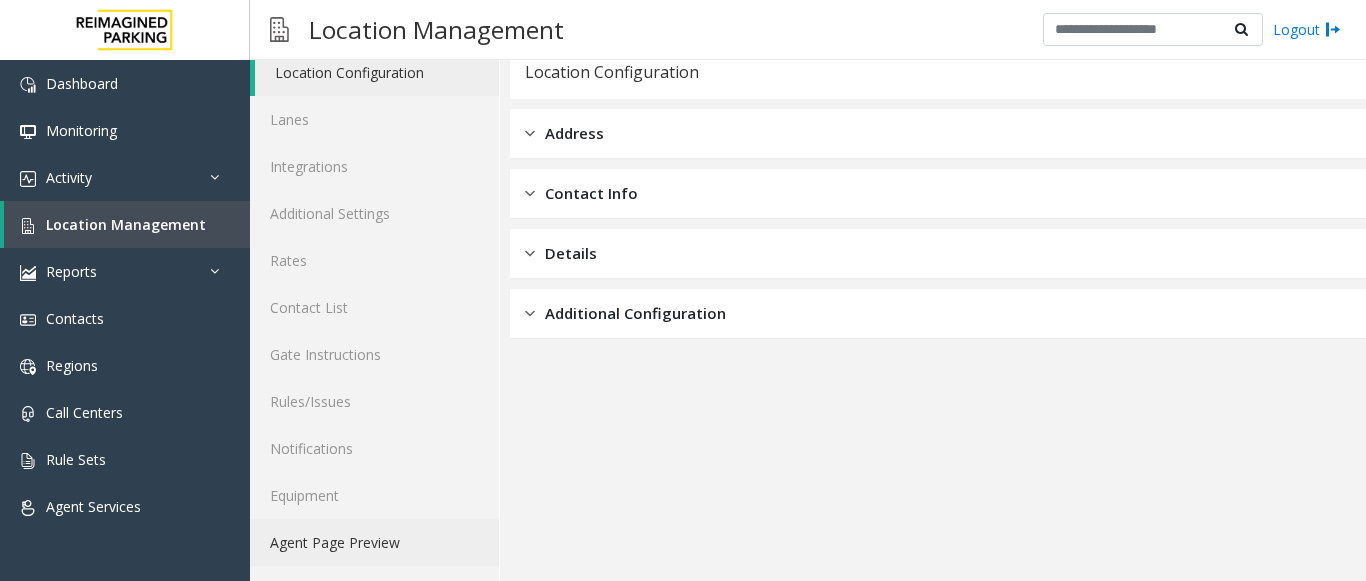click on "Agent Page Preview" 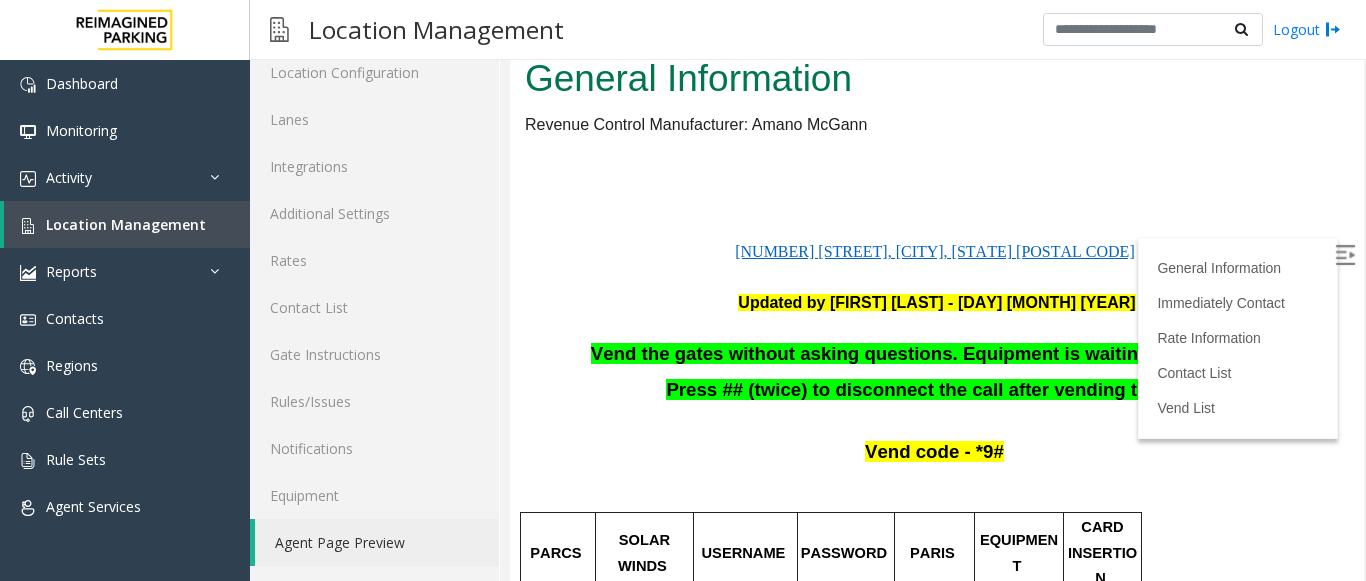 scroll, scrollTop: 0, scrollLeft: 0, axis: both 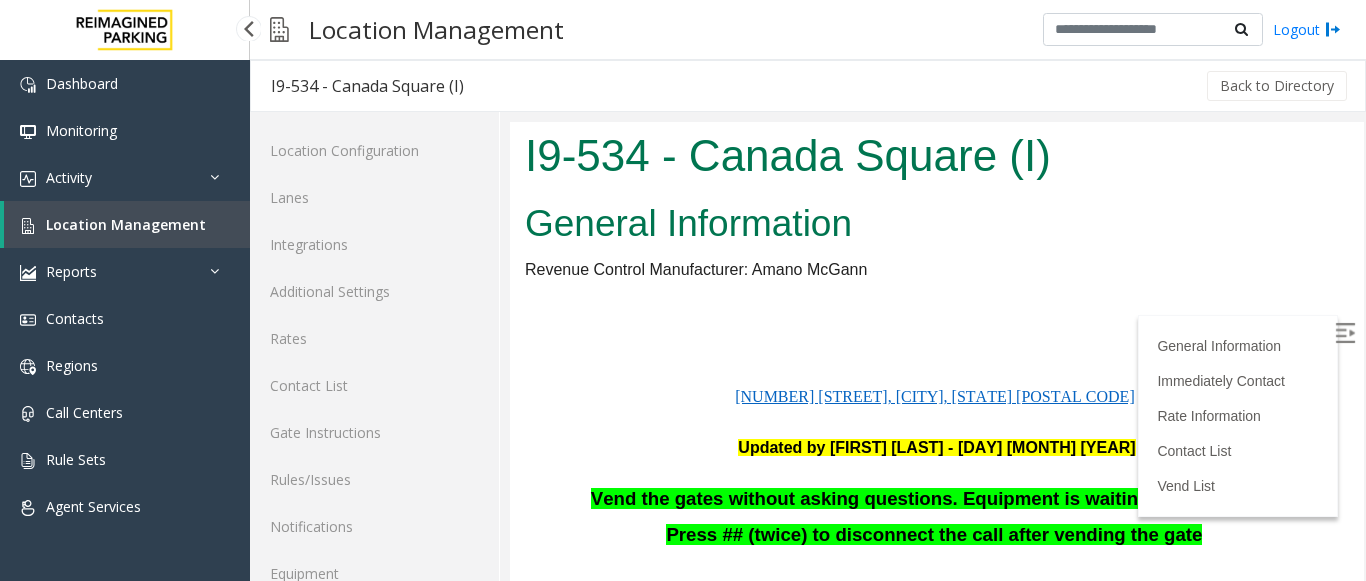 click on "Location Management" at bounding box center (126, 224) 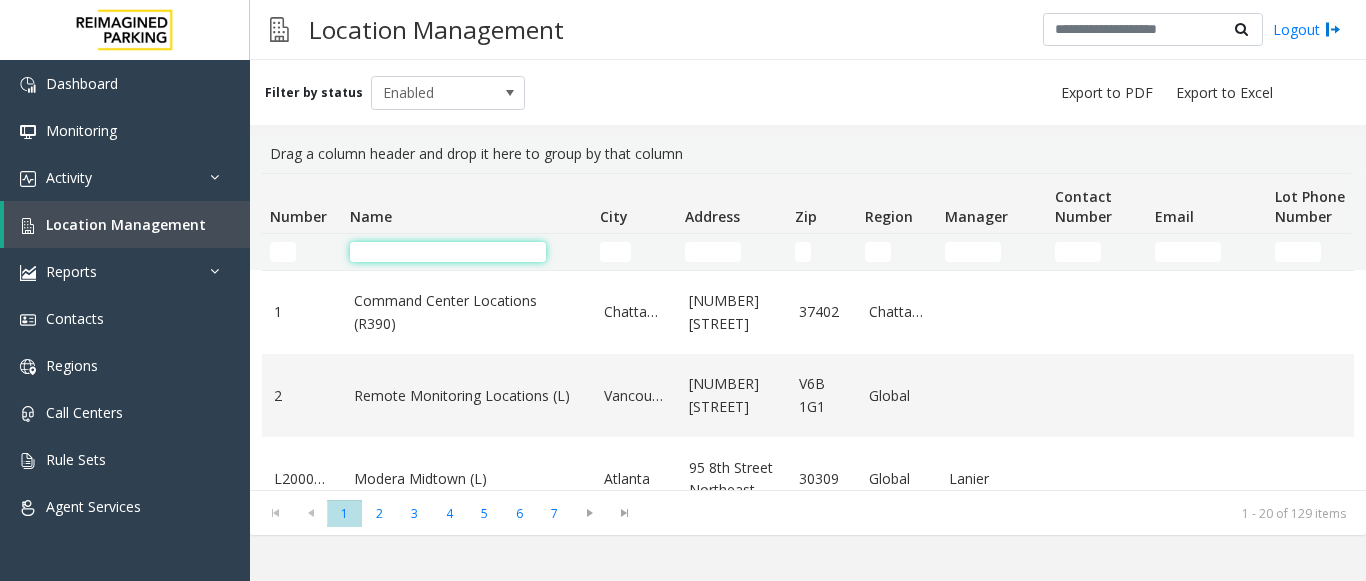 click 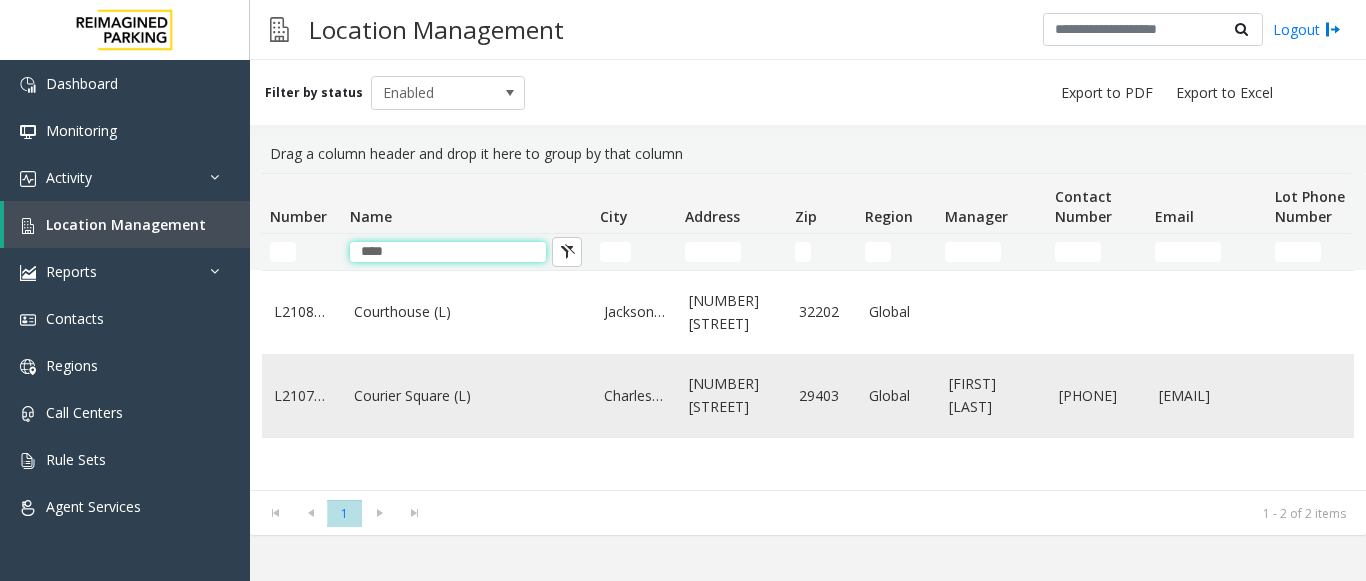 type on "****" 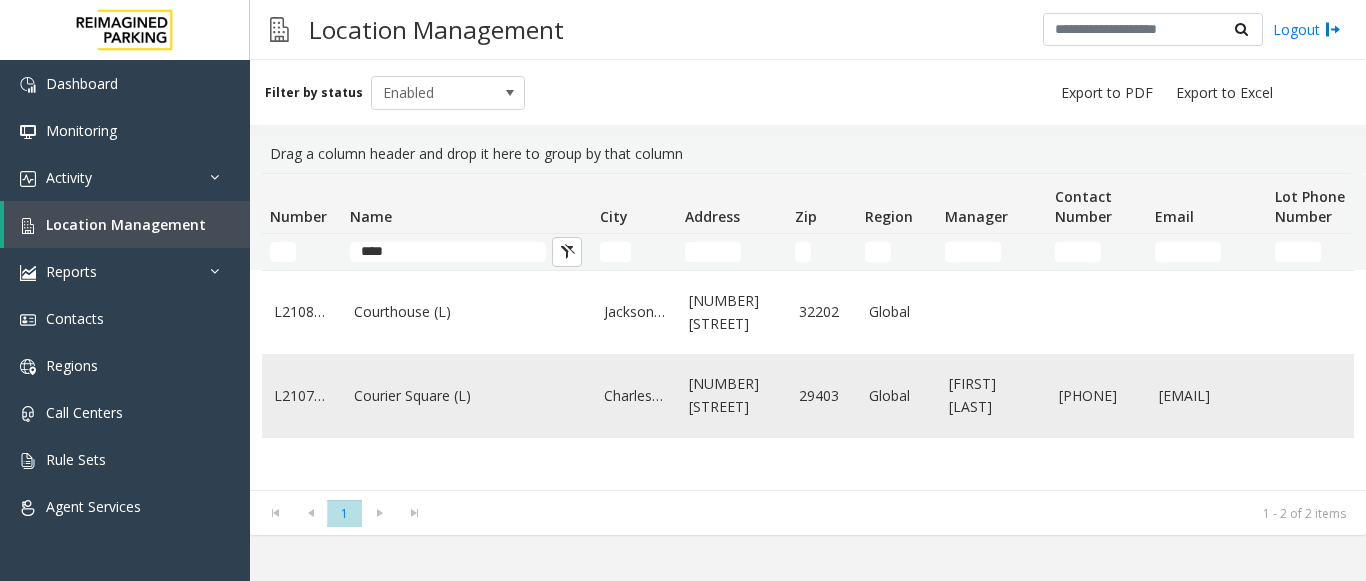 click on "Courier Square (L)" 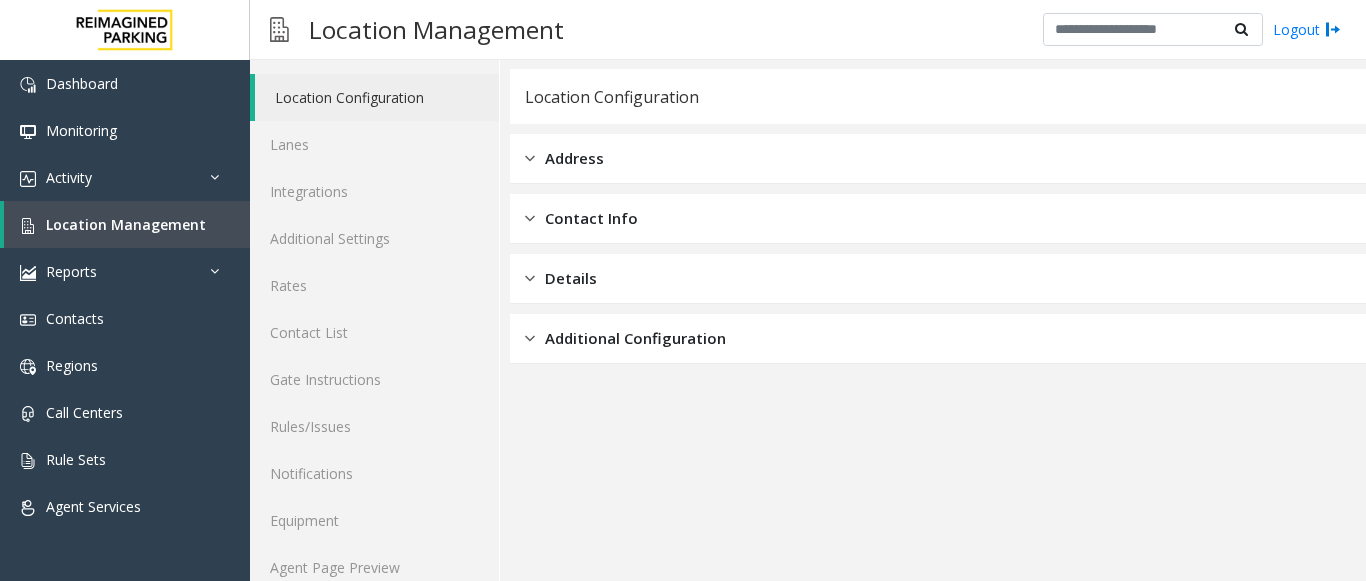 scroll, scrollTop: 78, scrollLeft: 0, axis: vertical 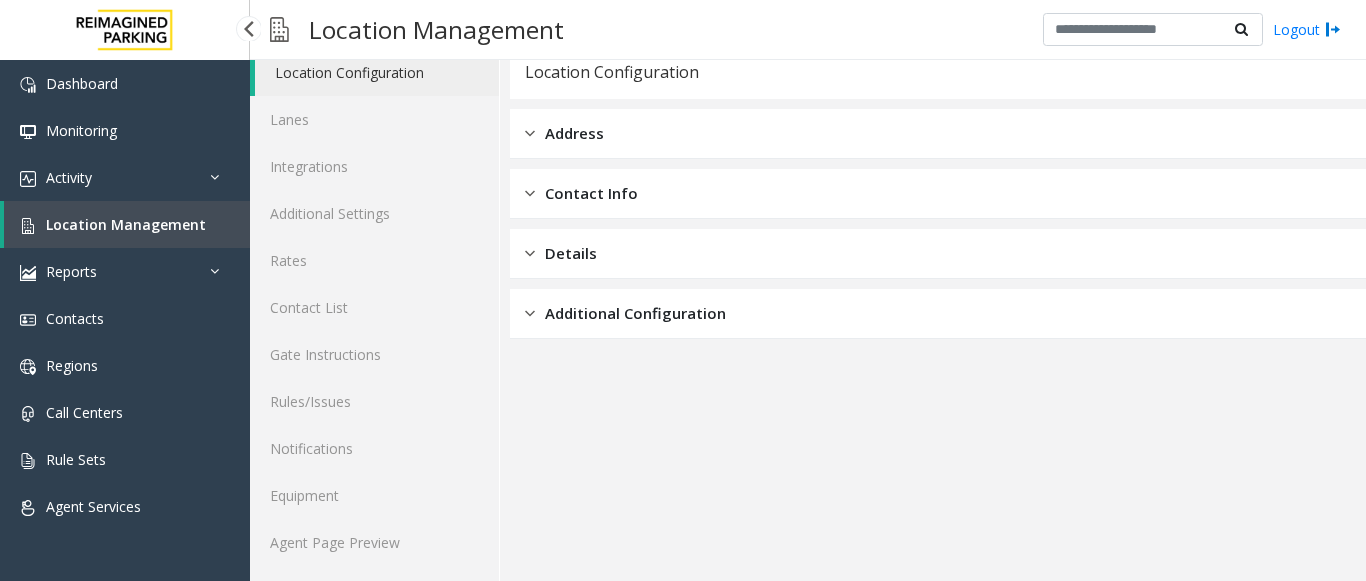 click on "Location Management" at bounding box center [126, 224] 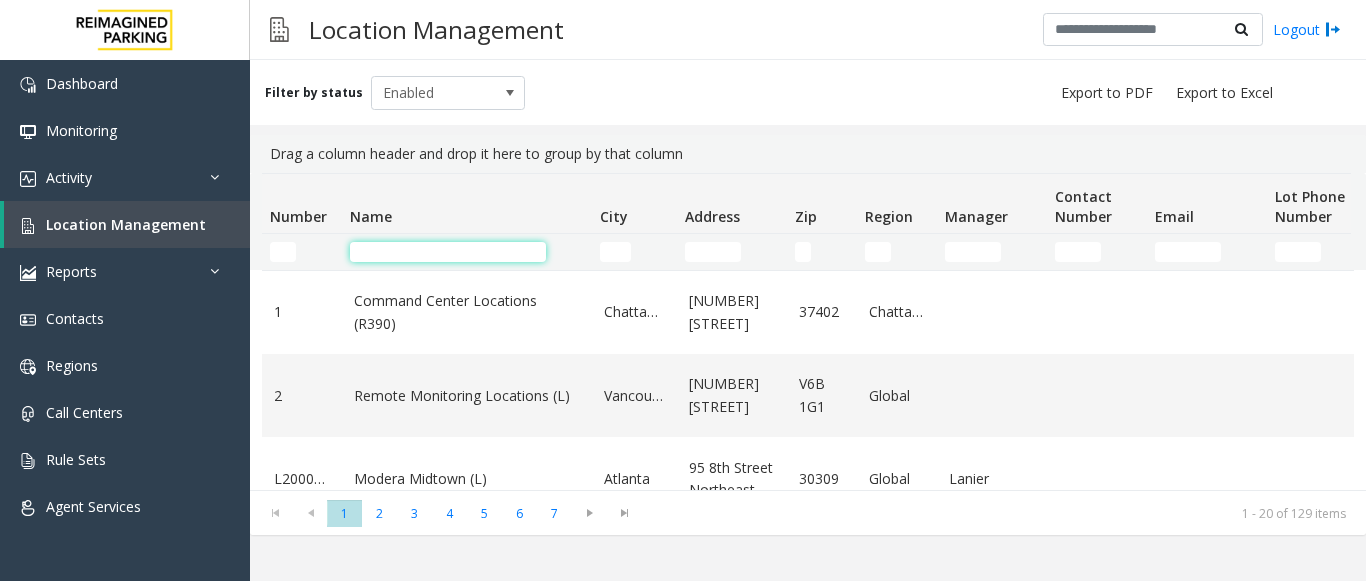 click 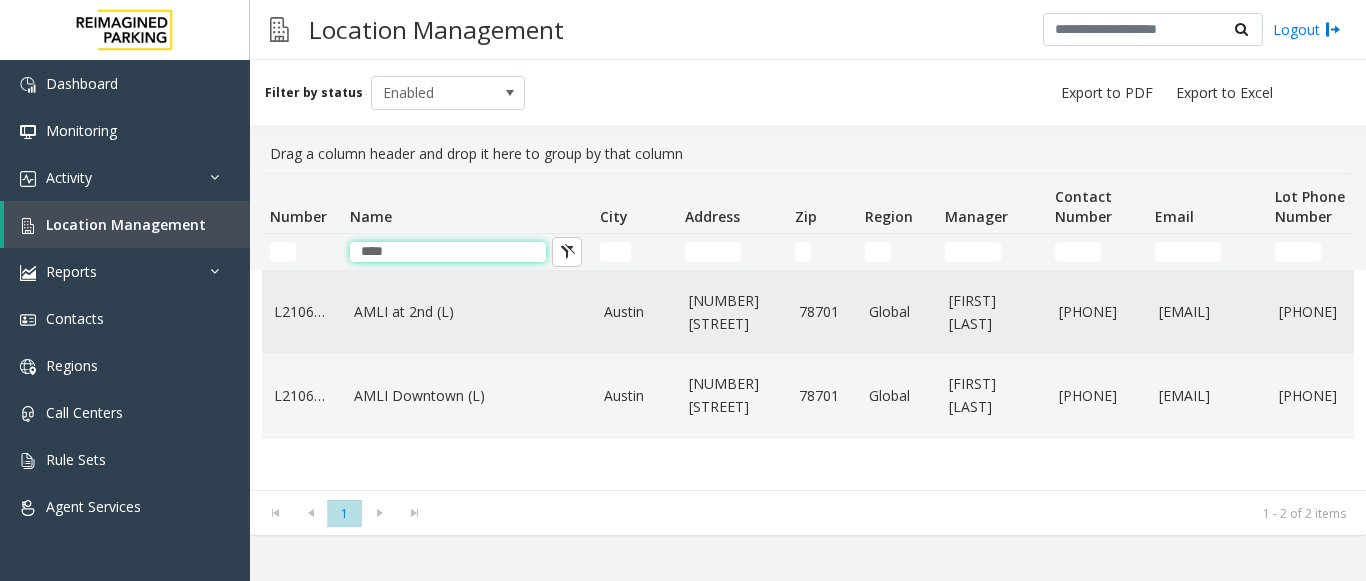 type on "****" 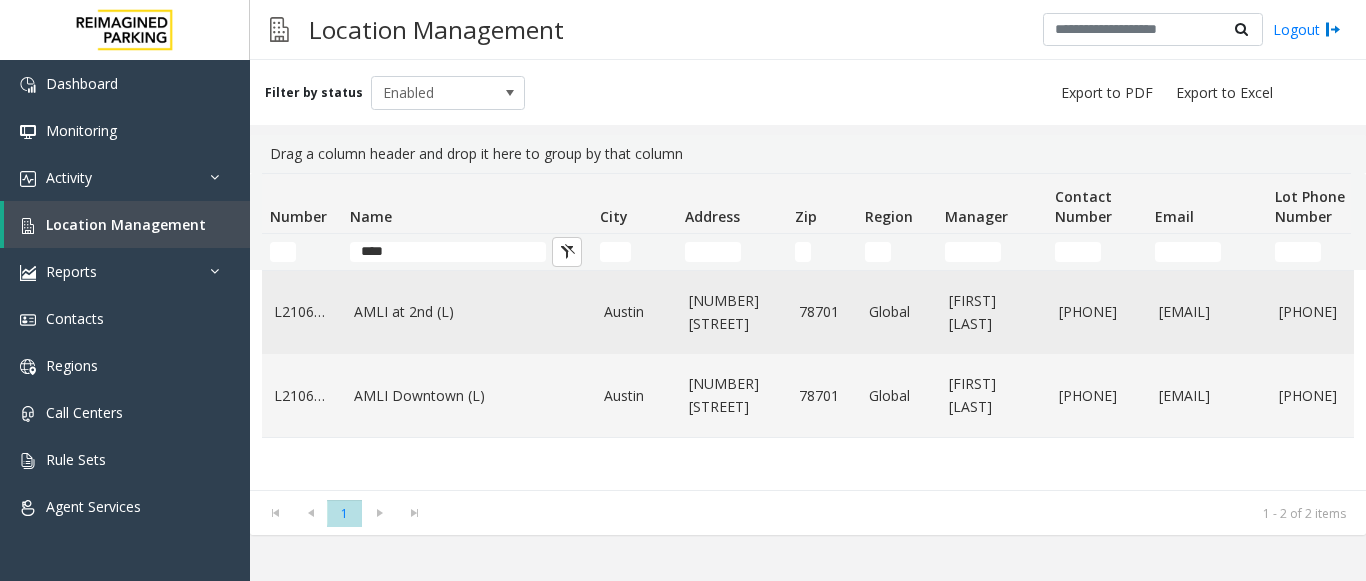 click on "AMLI at 2nd (L)" 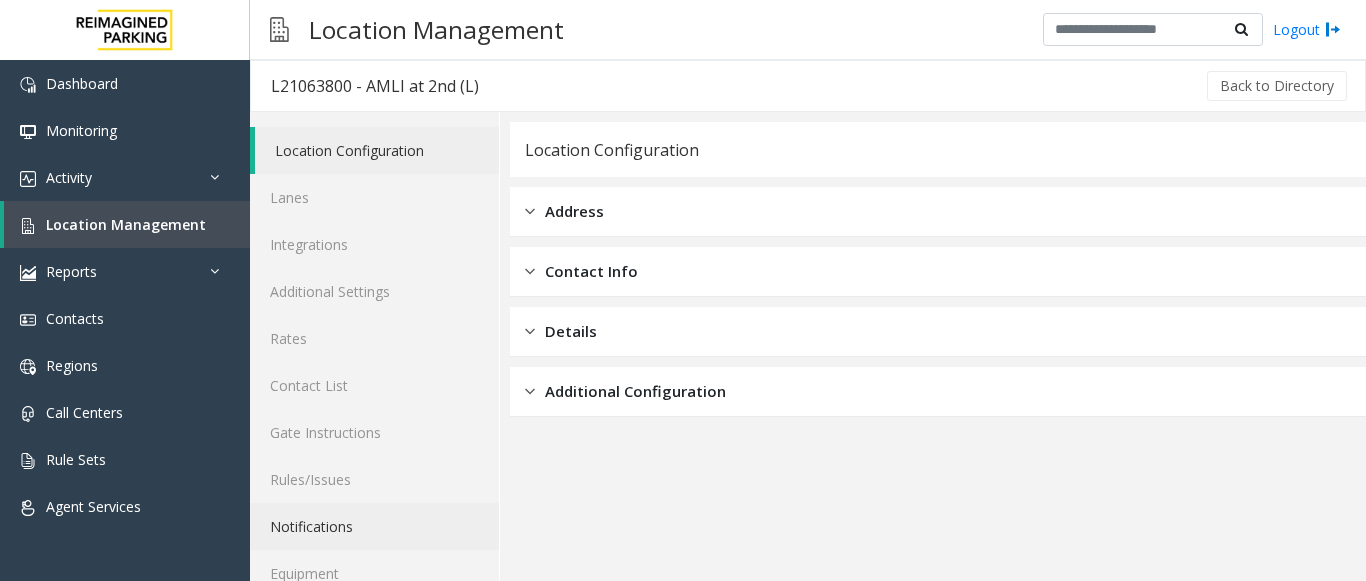 scroll, scrollTop: 78, scrollLeft: 0, axis: vertical 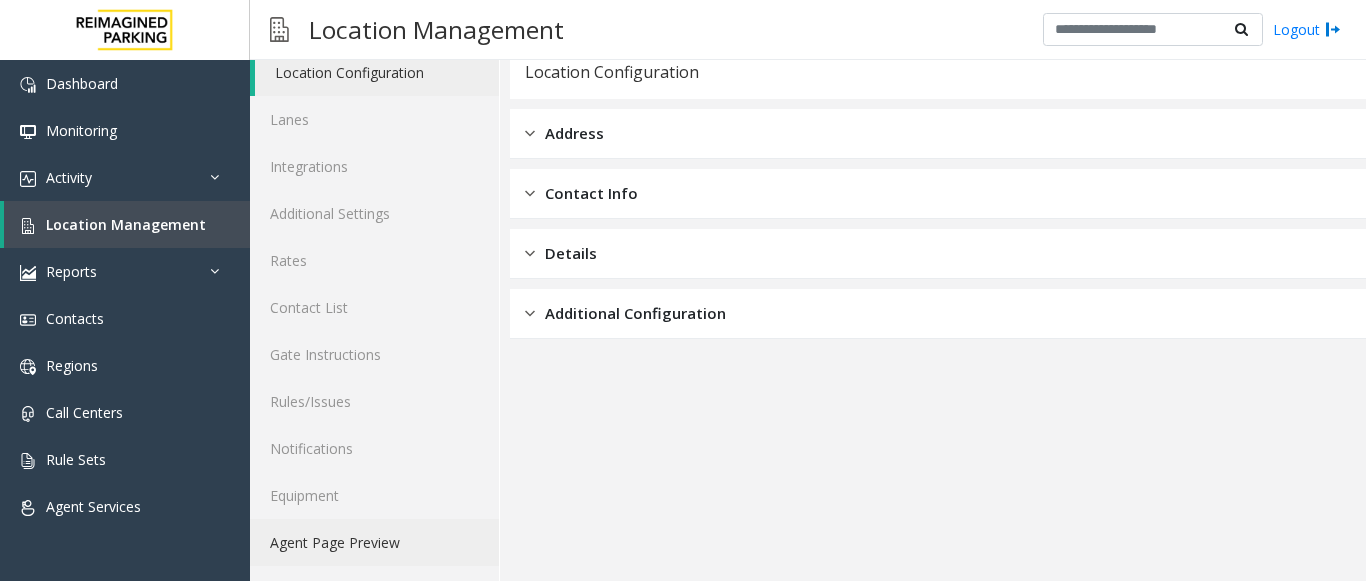 click on "Agent Page Preview" 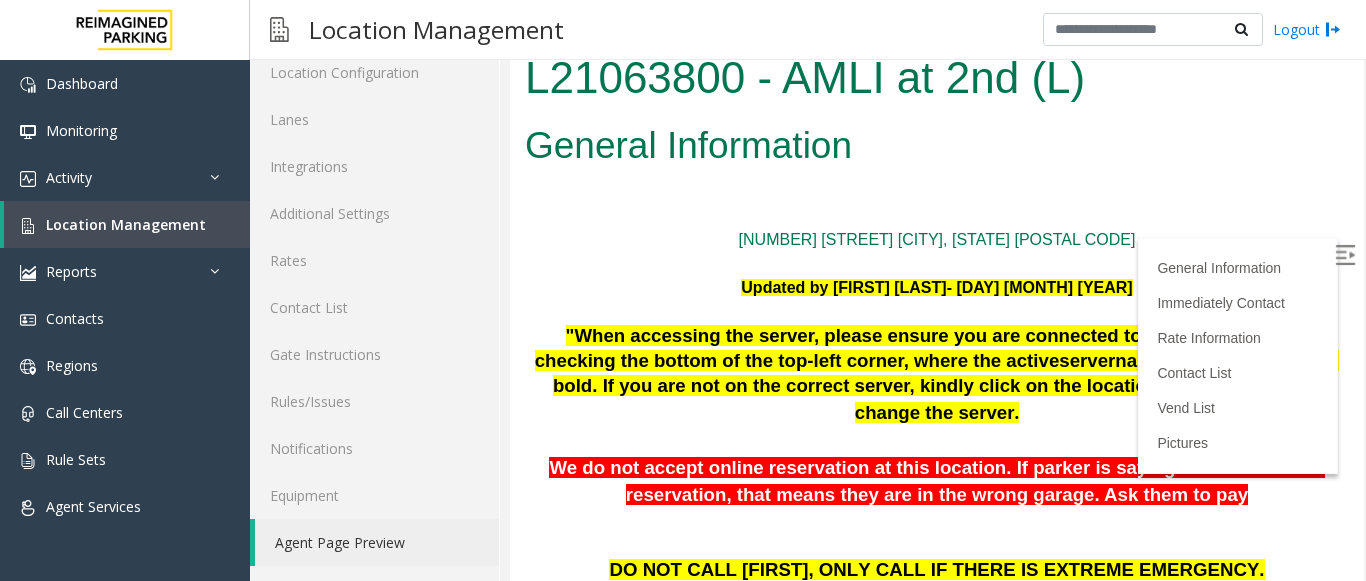 scroll, scrollTop: 0, scrollLeft: 0, axis: both 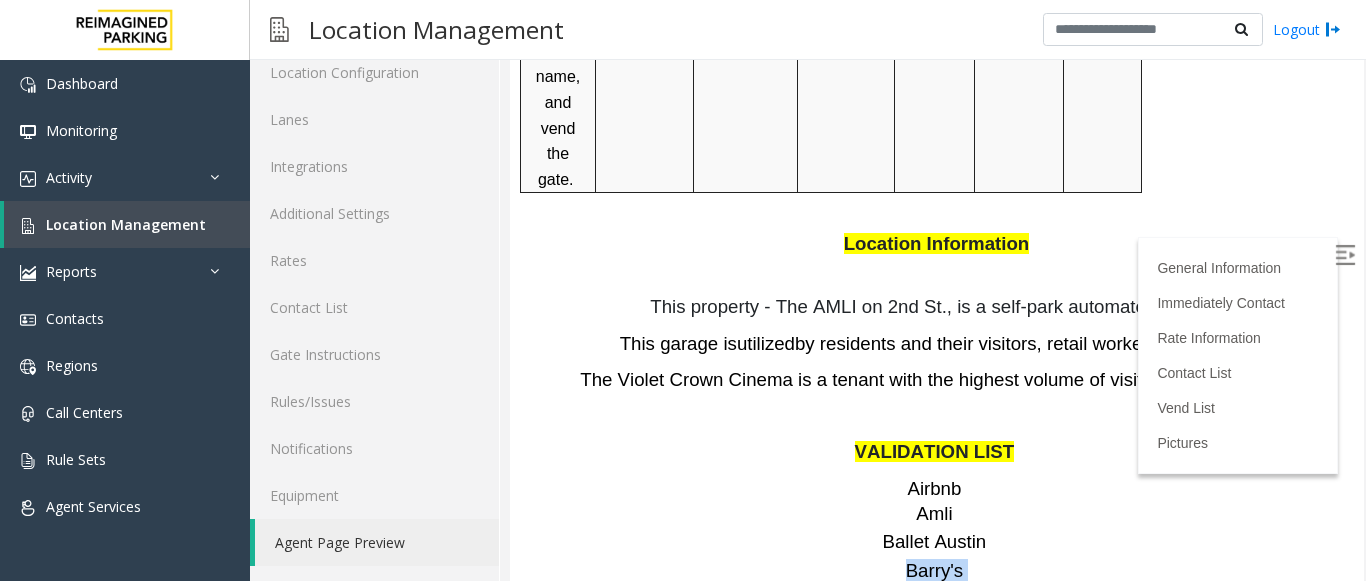 drag, startPoint x: 963, startPoint y: 413, endPoint x: 894, endPoint y: 428, distance: 70.61161 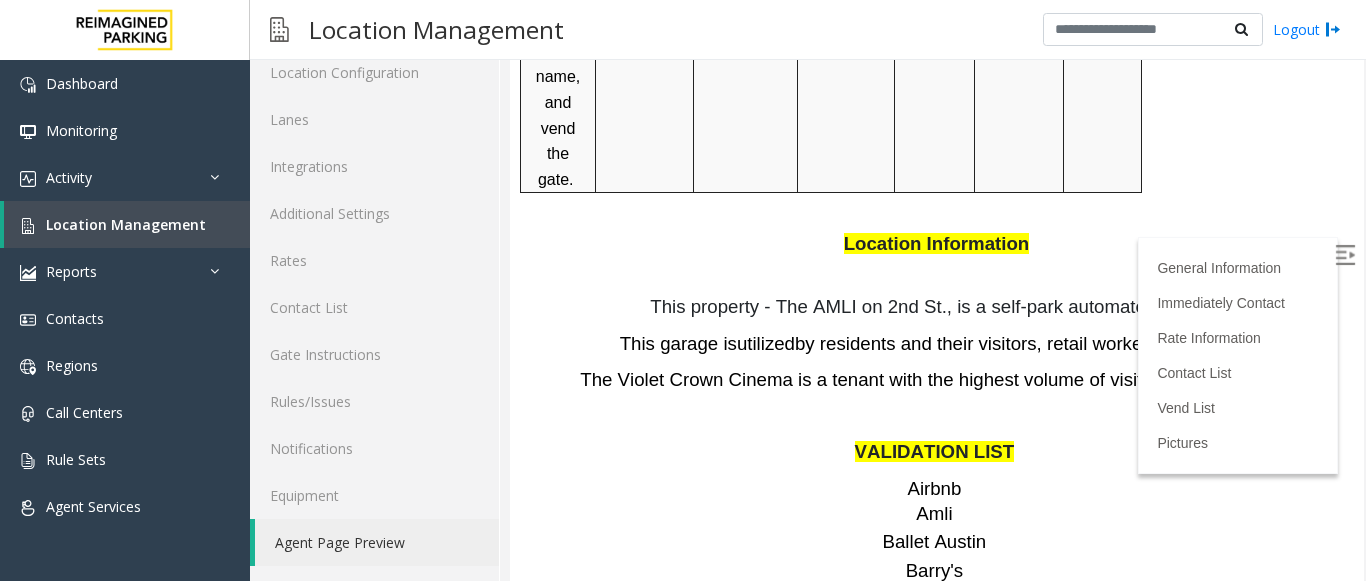 click on "Airbnb   Amli" at bounding box center [937, 502] 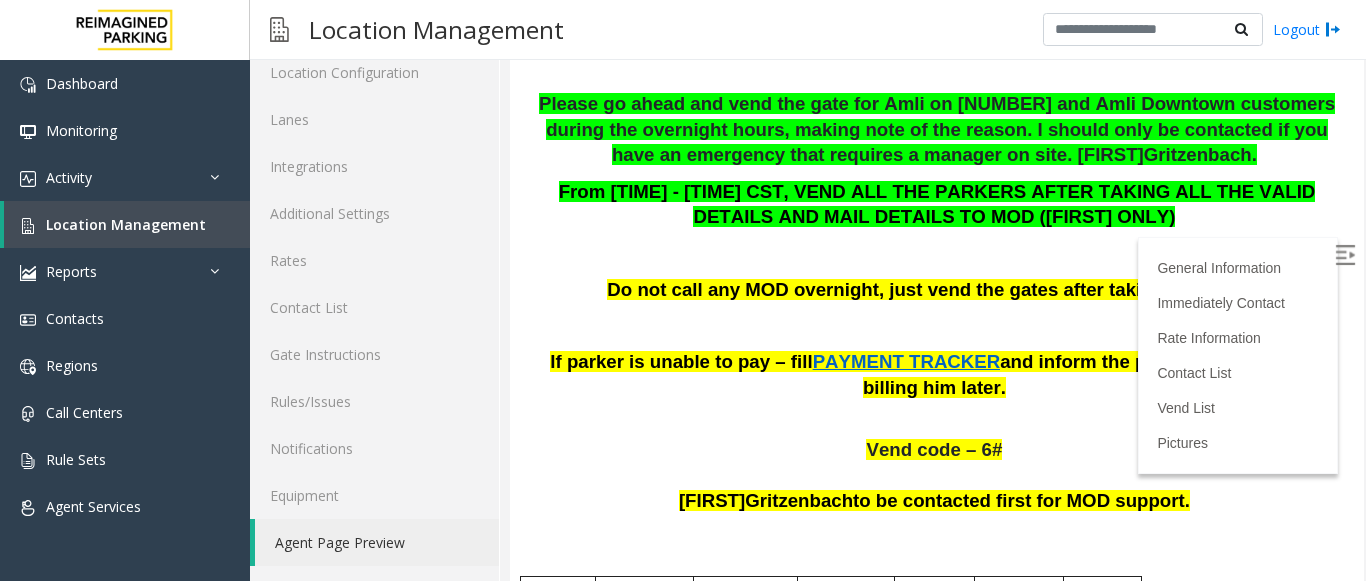 scroll, scrollTop: 1000, scrollLeft: 0, axis: vertical 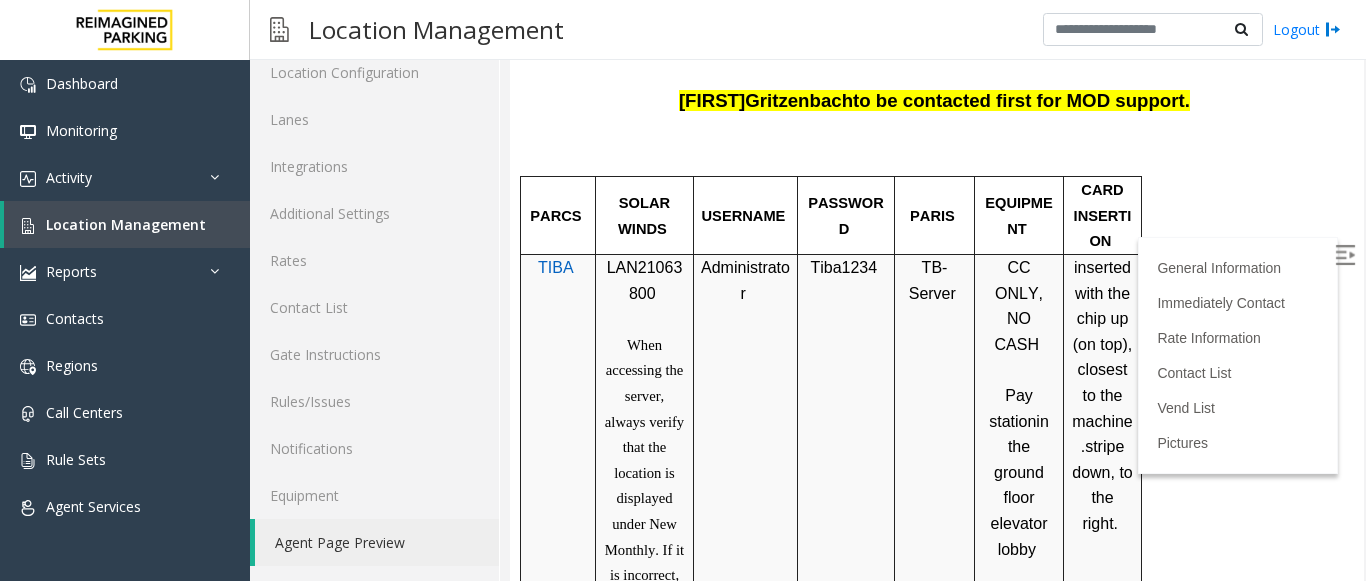 click on "TIBA" at bounding box center (556, 267) 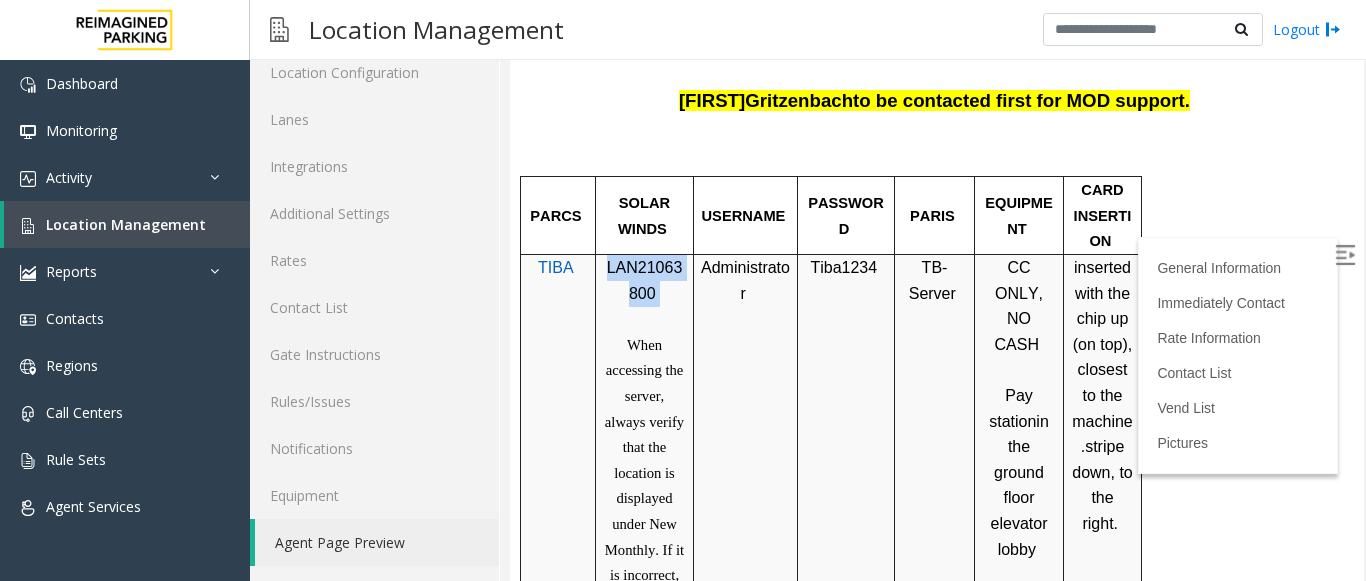 click on "LAN21063800" at bounding box center (645, 280) 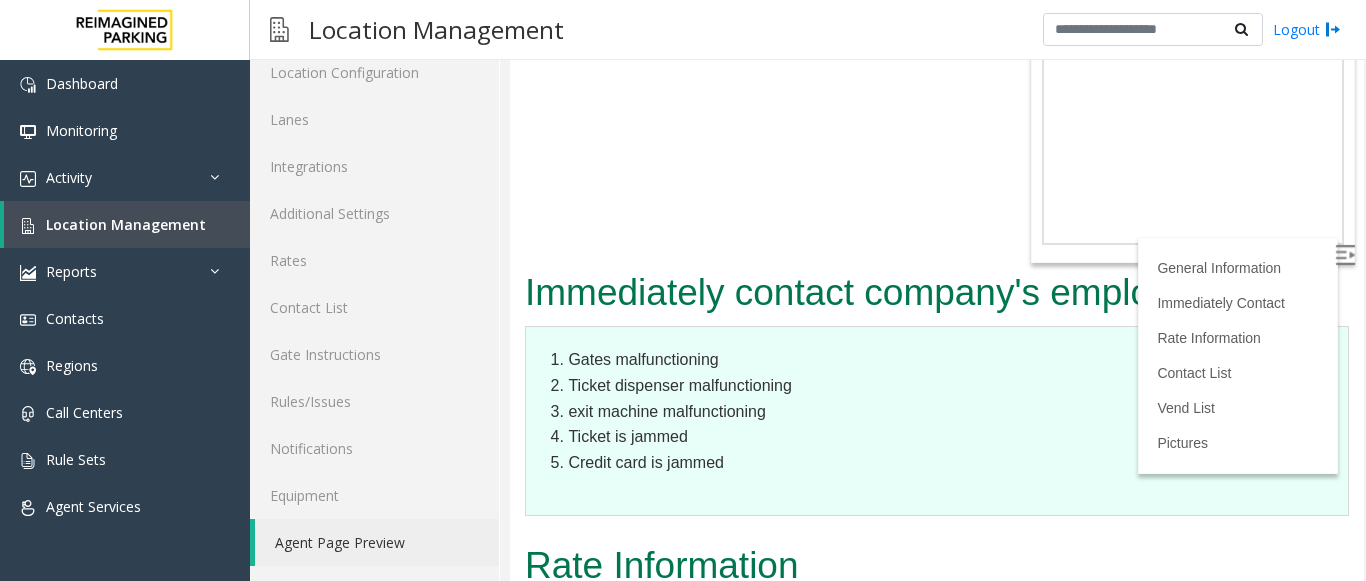 scroll, scrollTop: 4600, scrollLeft: 0, axis: vertical 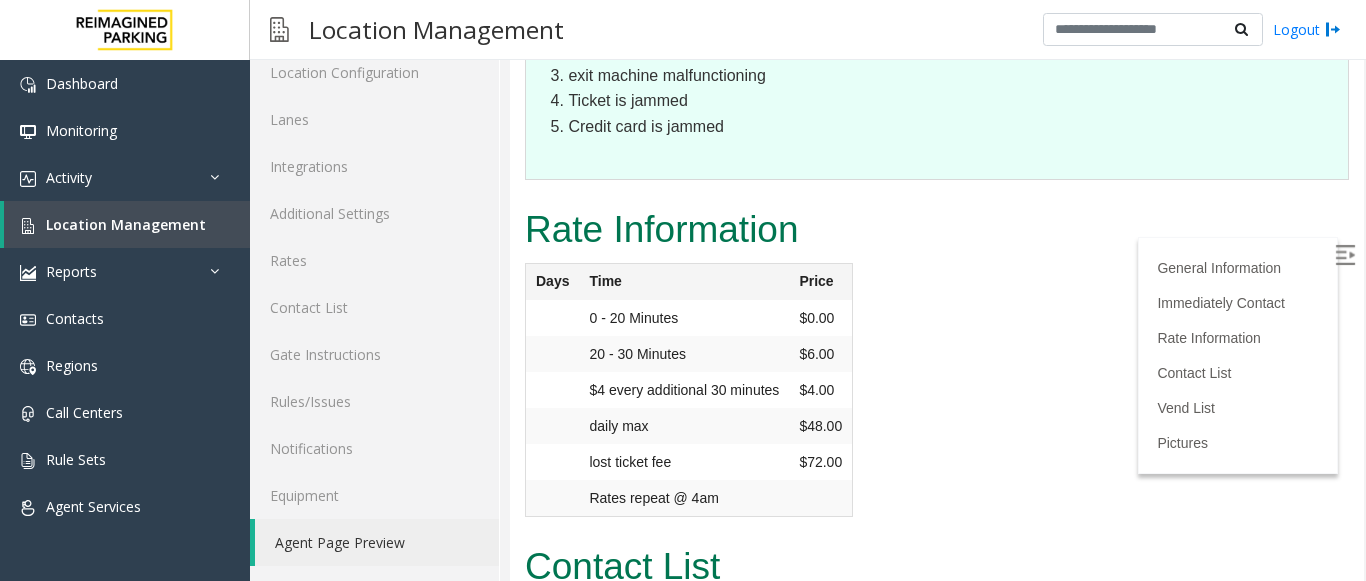 click on "$4.00" at bounding box center (820, 318) 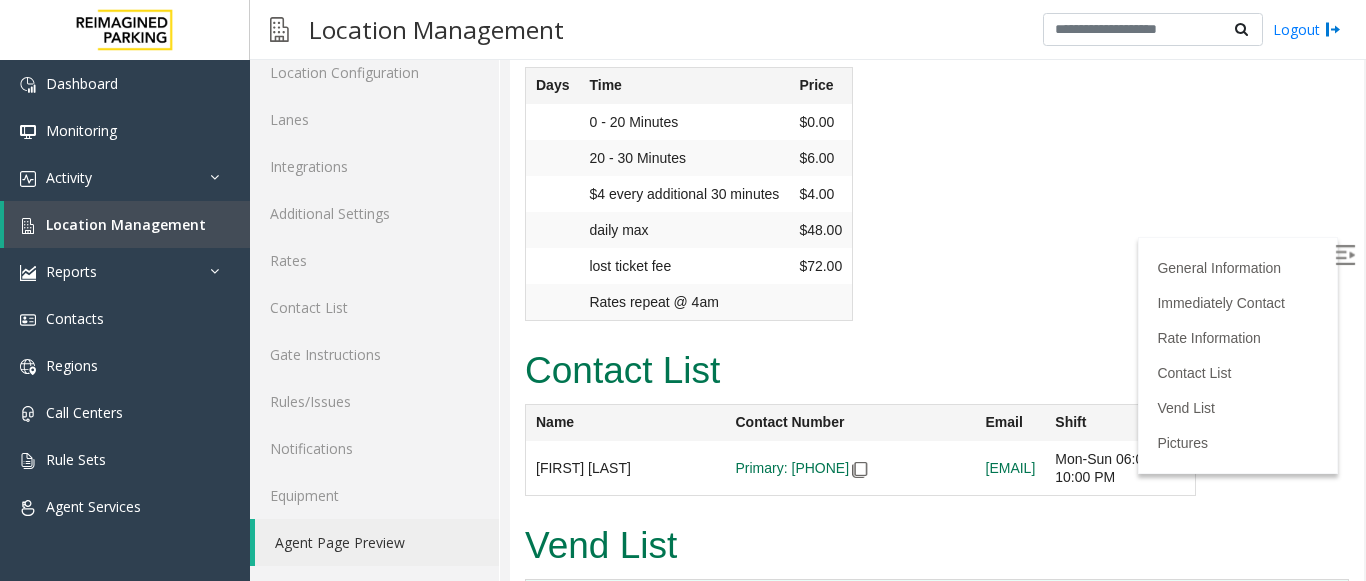 scroll, scrollTop: 4800, scrollLeft: 0, axis: vertical 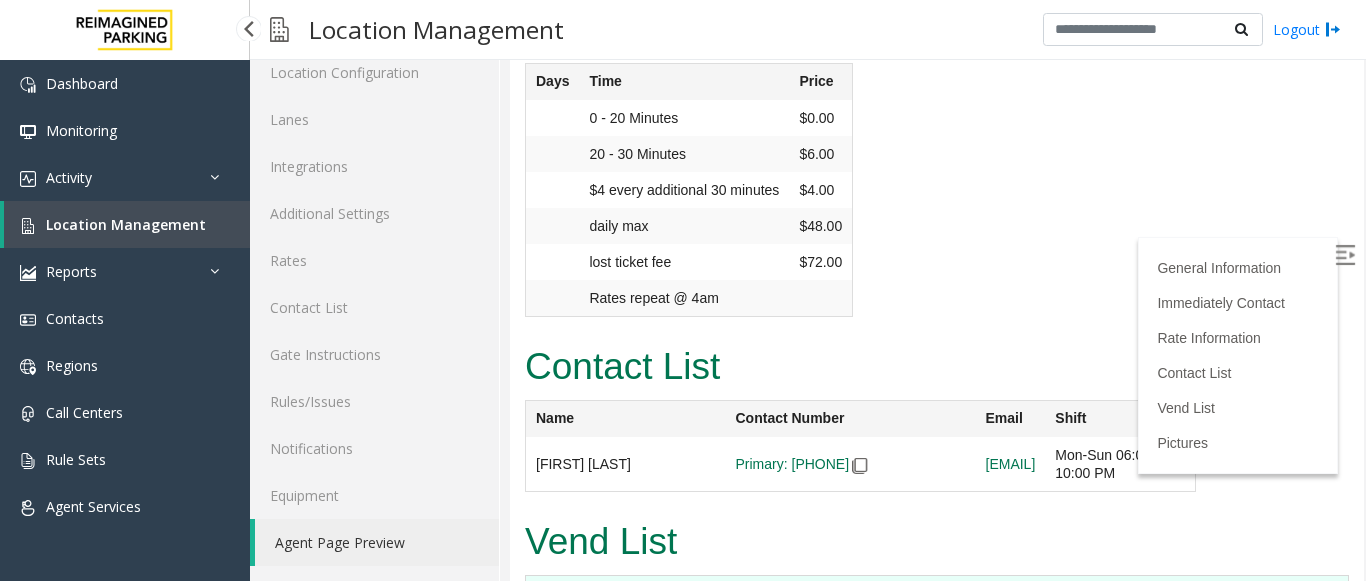 click on "Location Management" at bounding box center [126, 224] 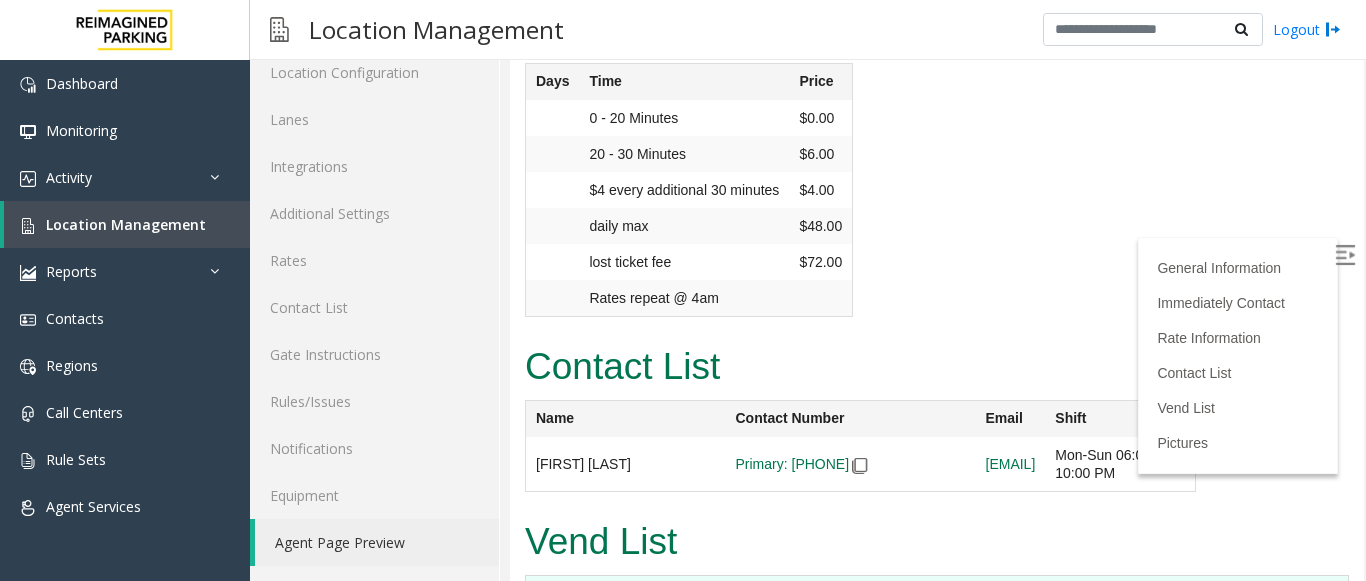 scroll, scrollTop: 0, scrollLeft: 0, axis: both 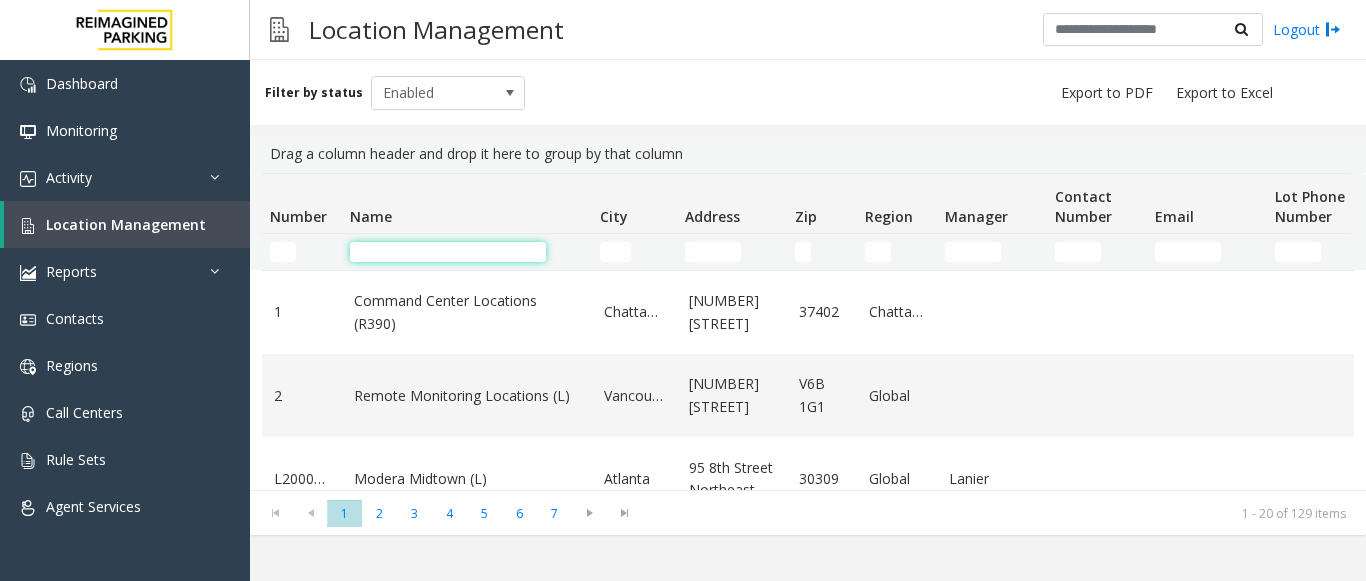 click 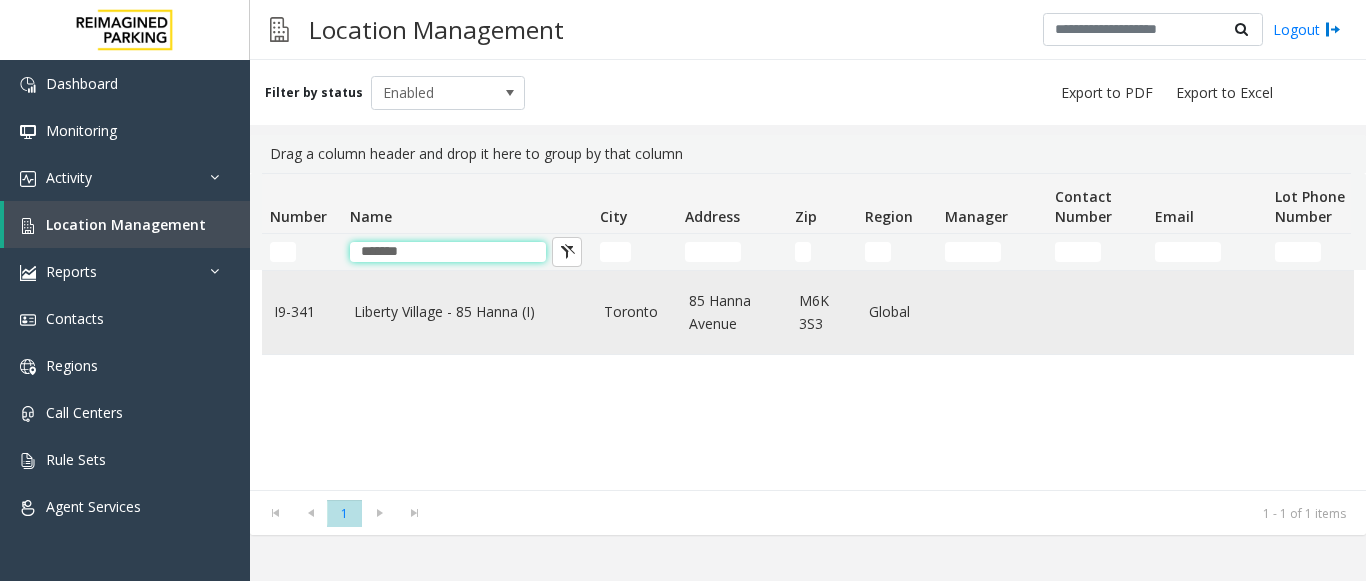 type on "*******" 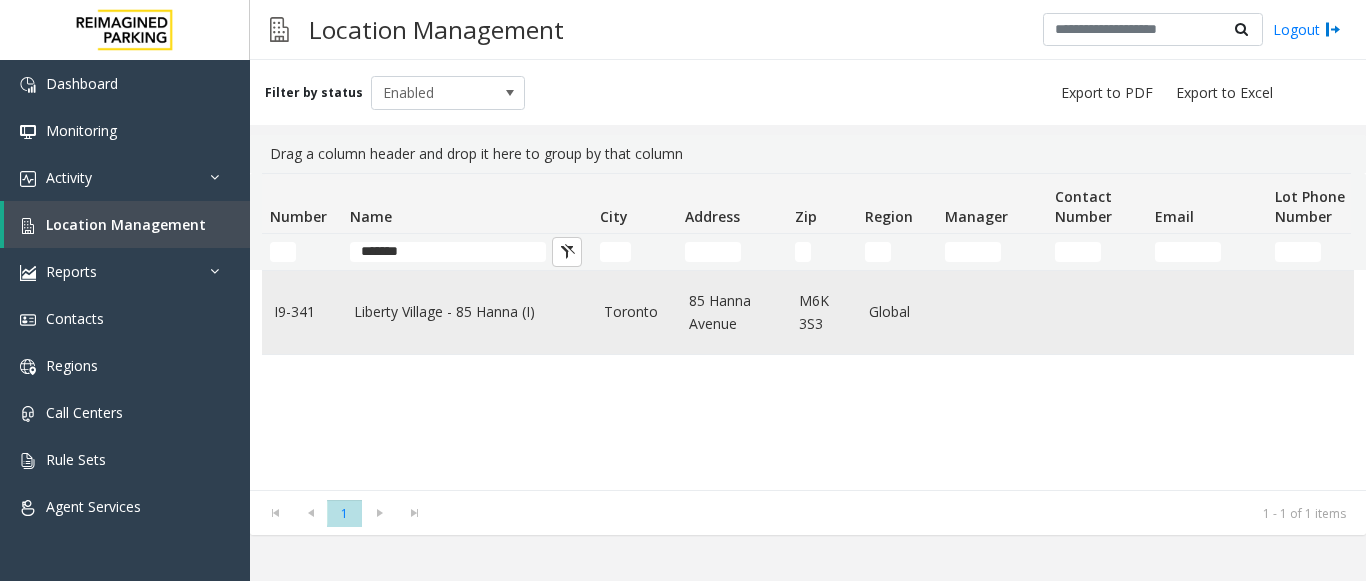 click on "Liberty Village - 85 Hanna (I)" 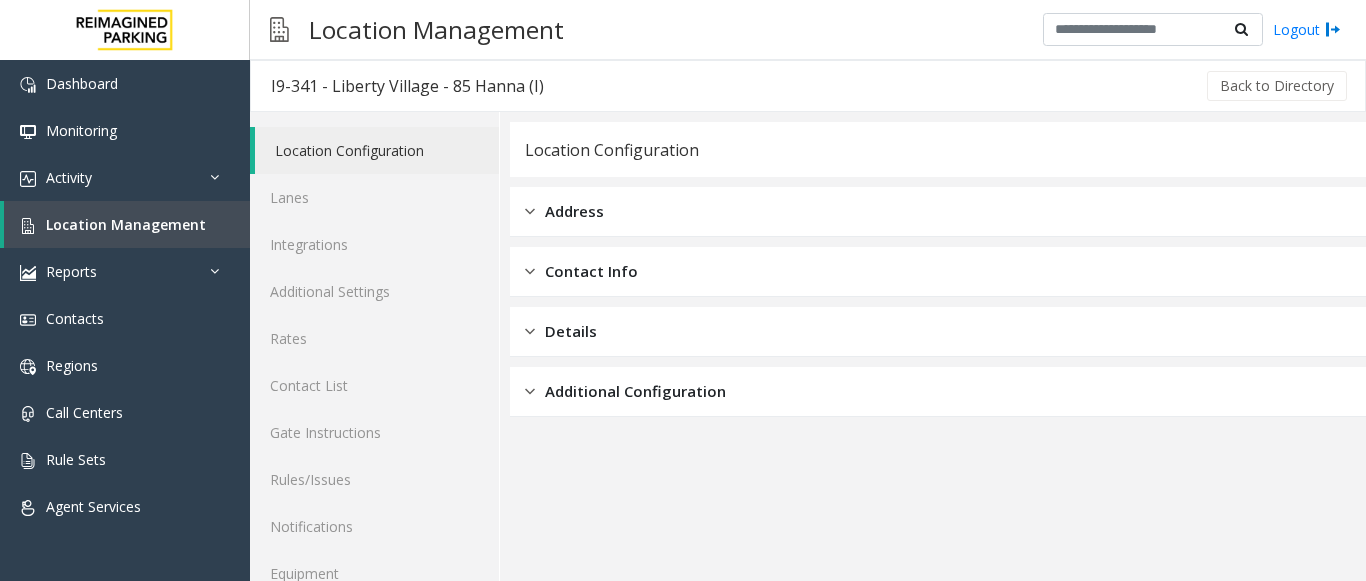 scroll, scrollTop: 78, scrollLeft: 0, axis: vertical 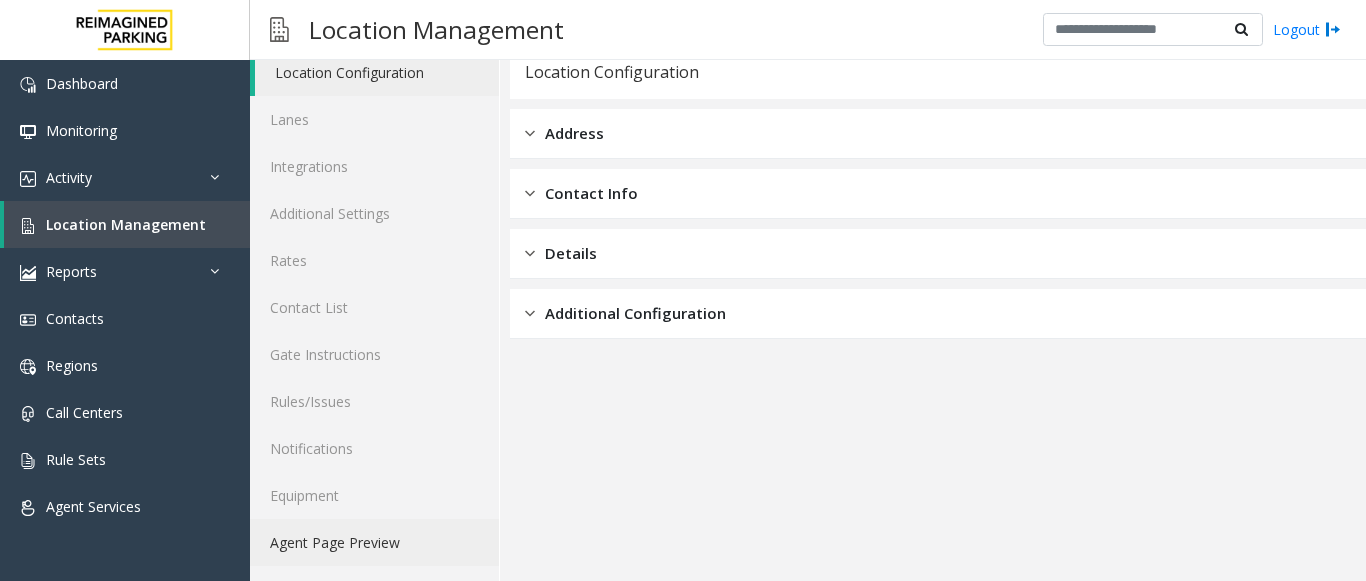 click on "Agent Page Preview" 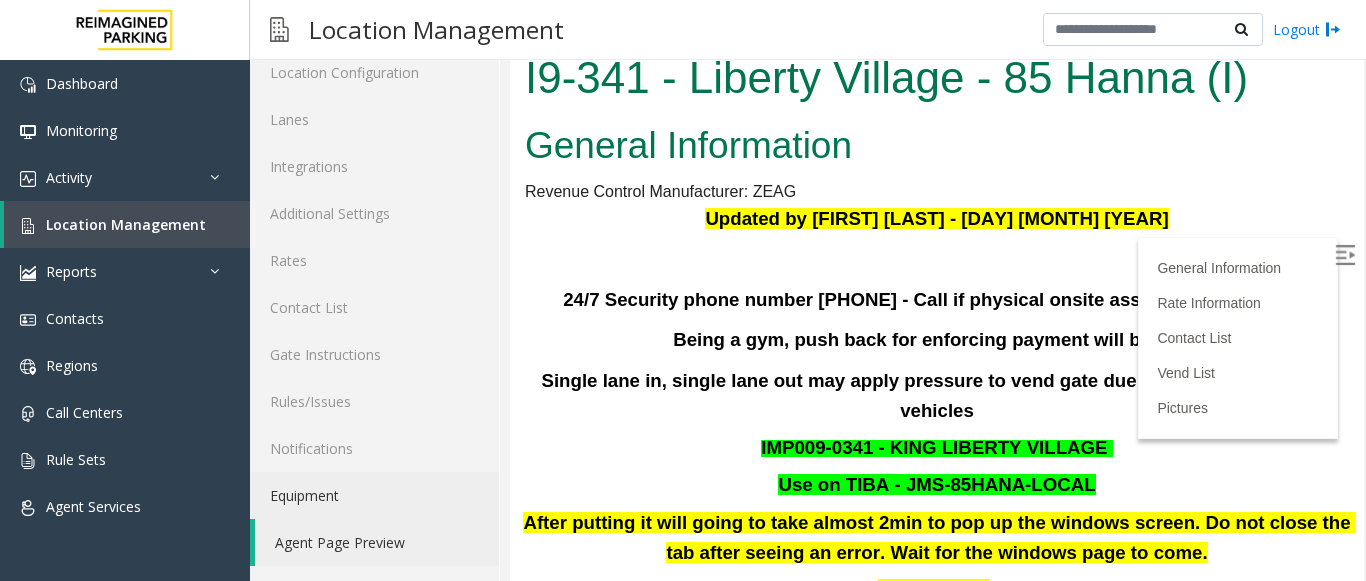 scroll, scrollTop: 0, scrollLeft: 0, axis: both 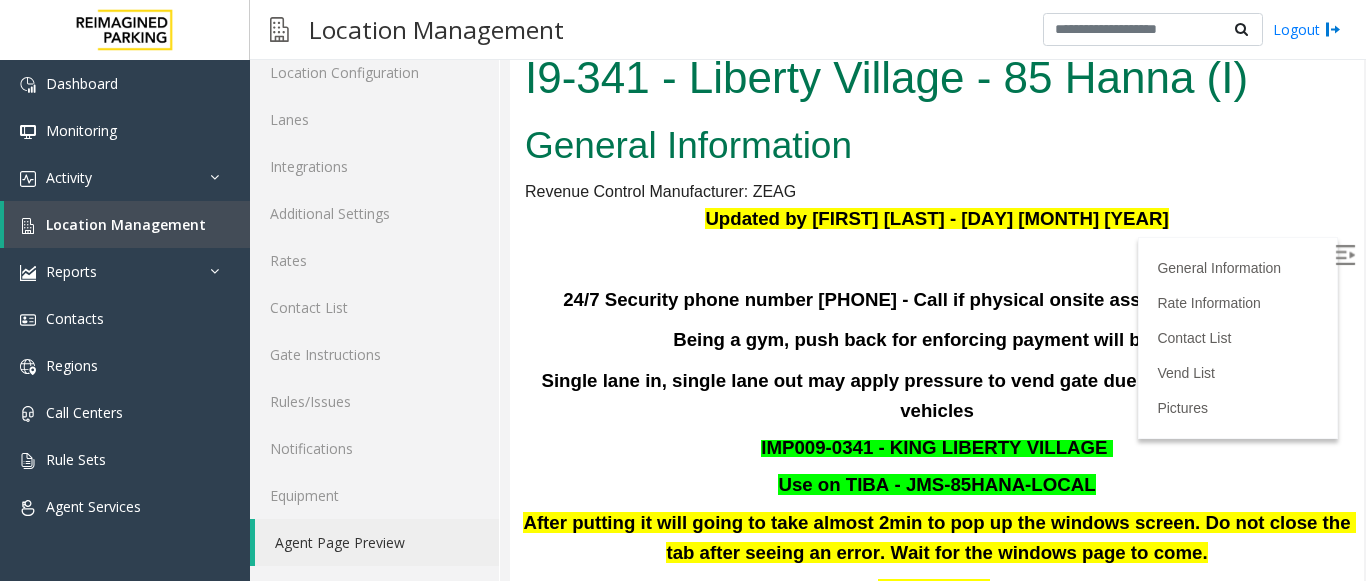 click at bounding box center (1345, 255) 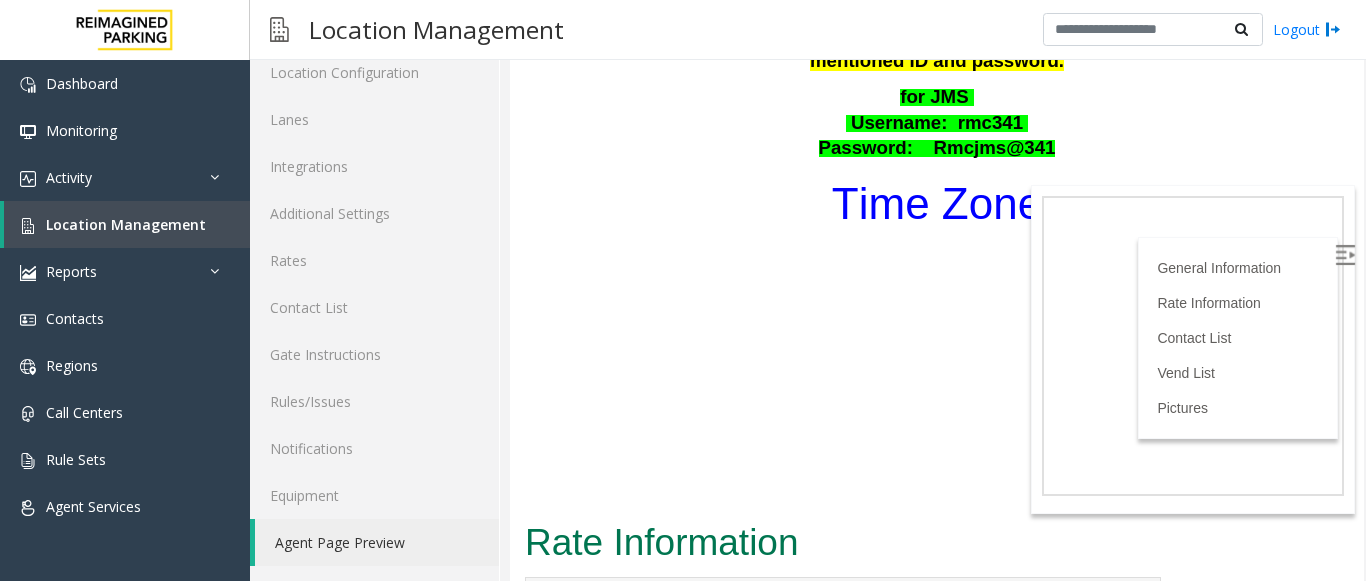 scroll, scrollTop: 1100, scrollLeft: 0, axis: vertical 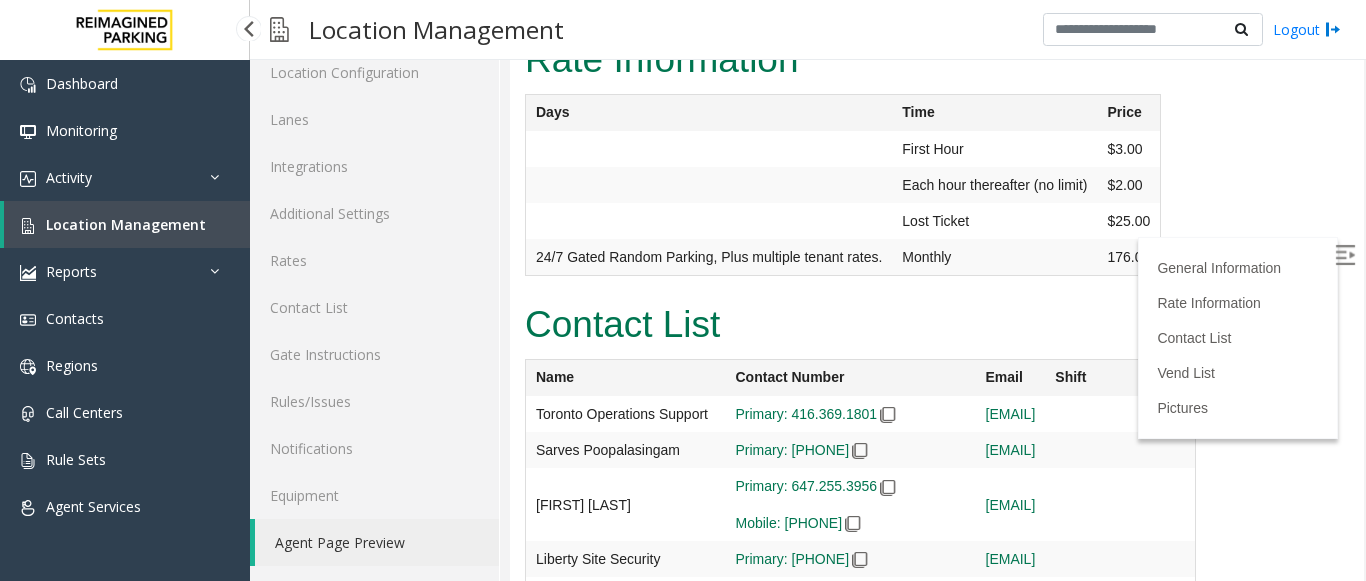 click on "Location Management" at bounding box center [126, 224] 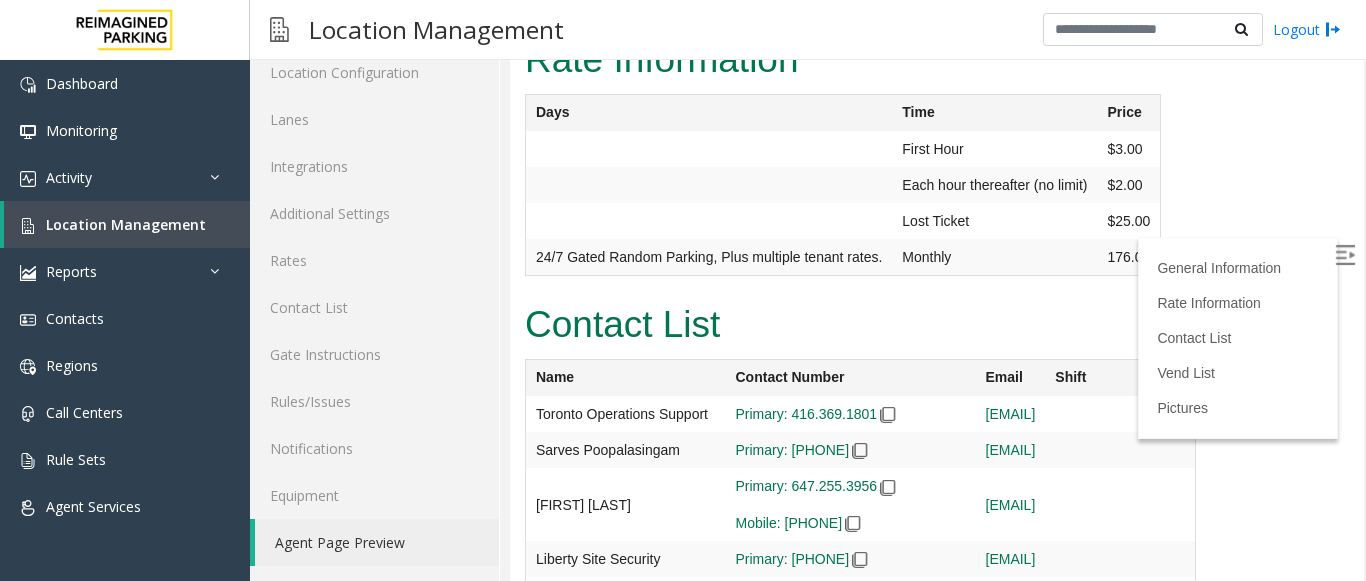scroll, scrollTop: 0, scrollLeft: 0, axis: both 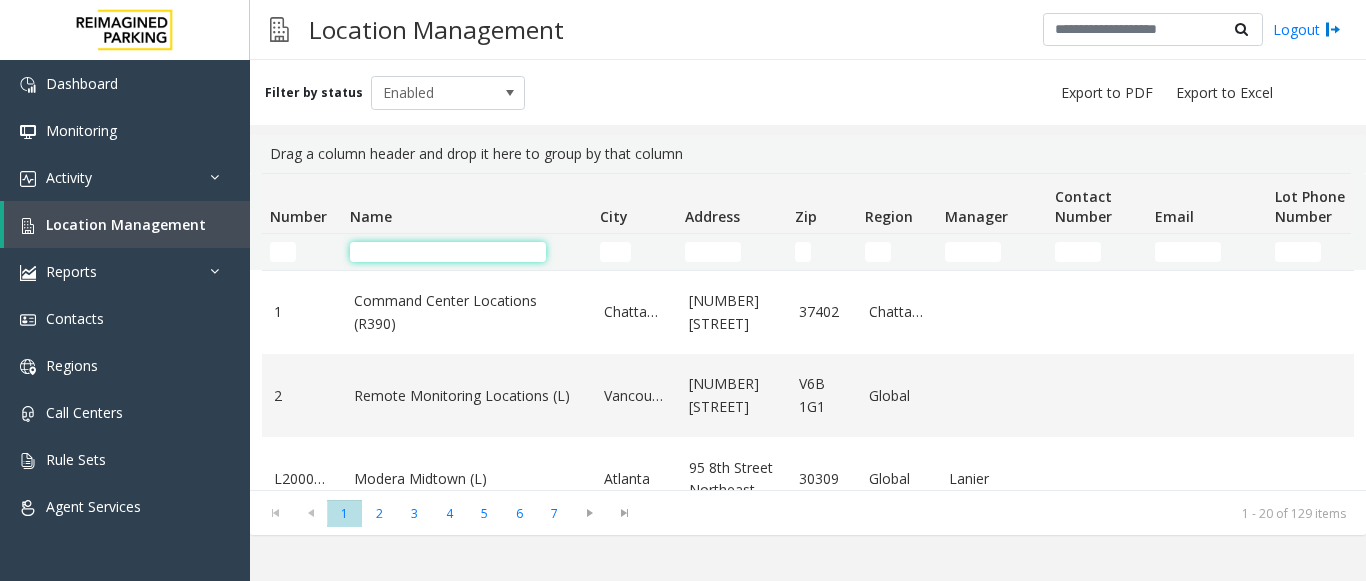 click 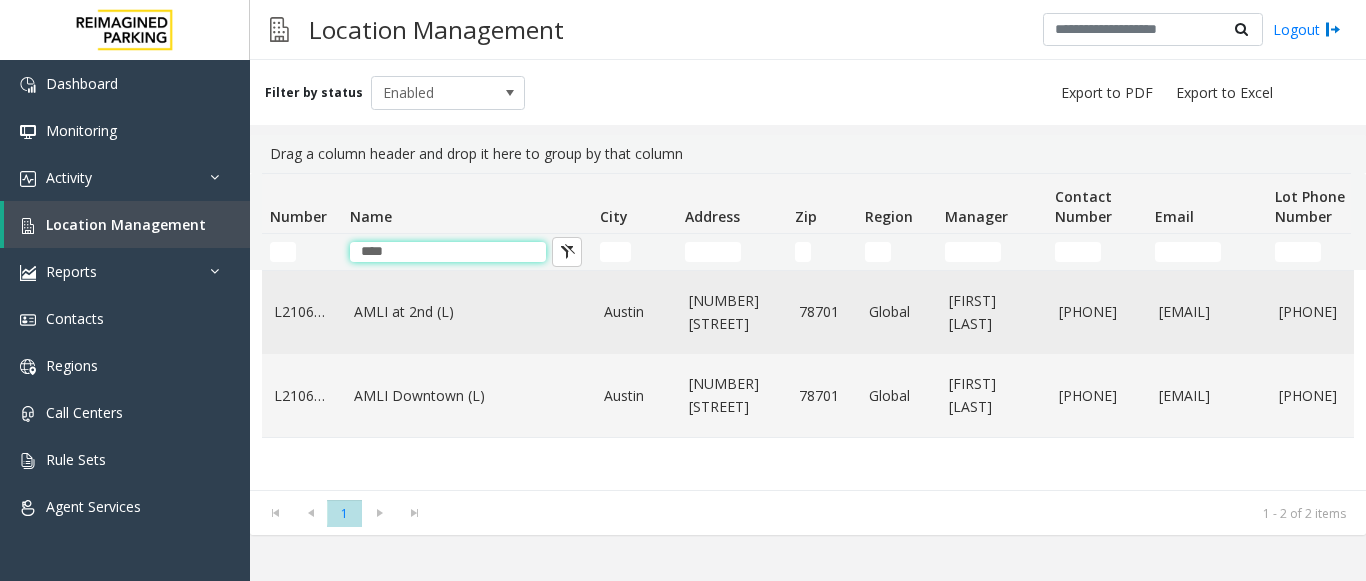 type on "****" 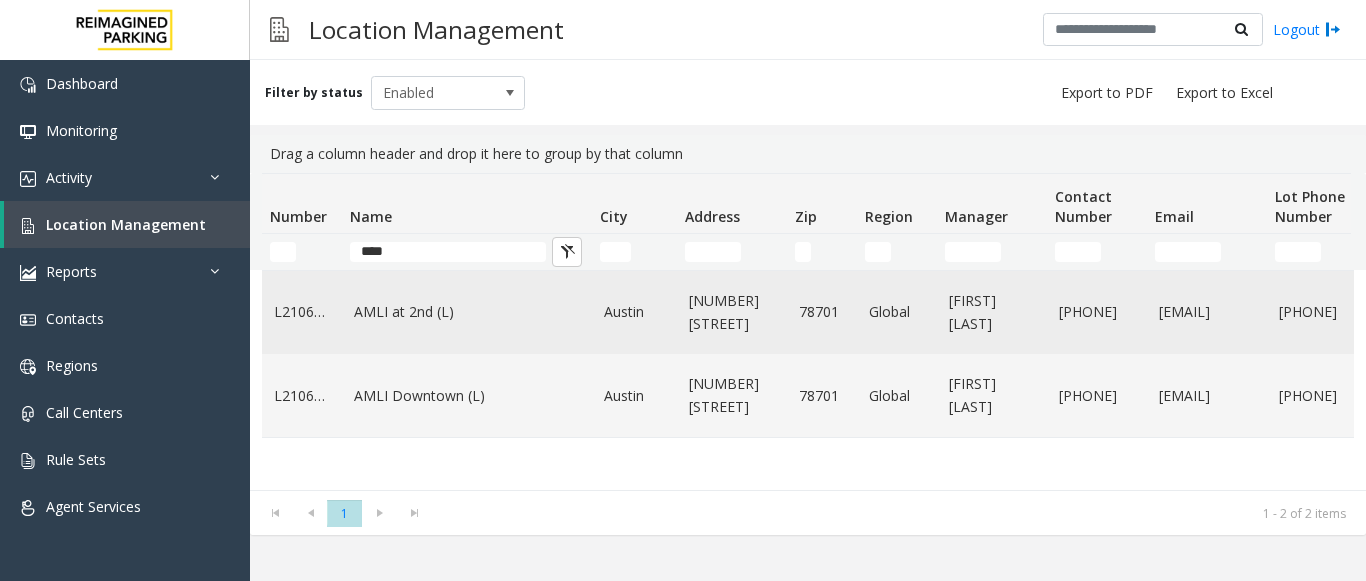 click on "AMLI at 2nd (L)" 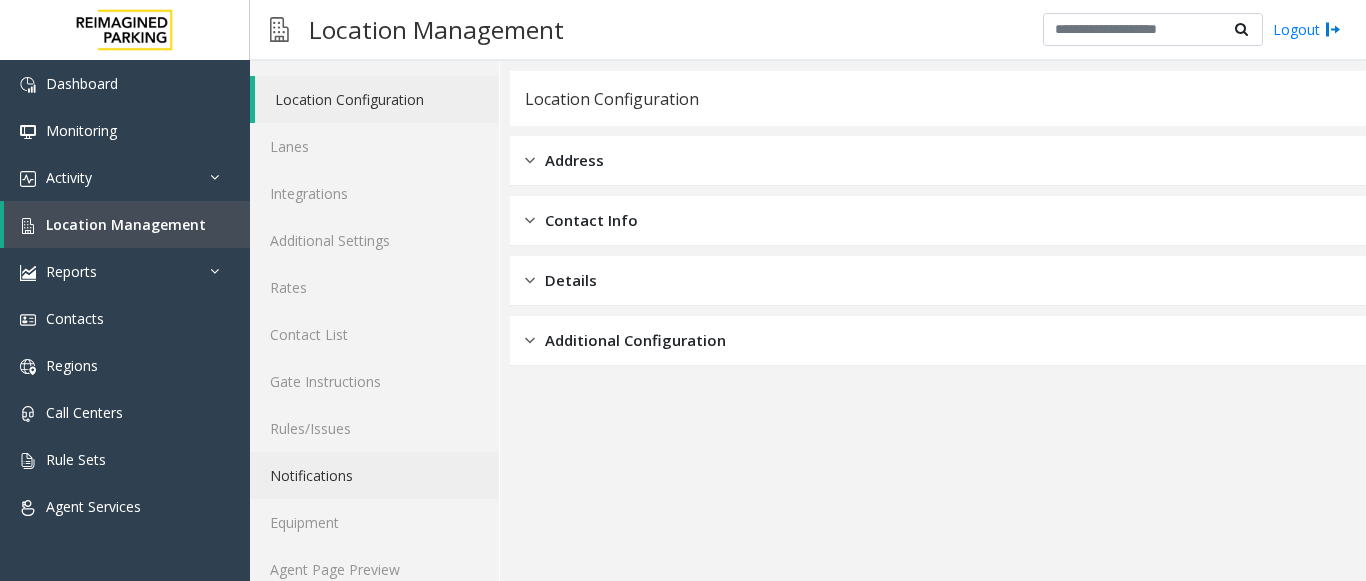 scroll, scrollTop: 78, scrollLeft: 0, axis: vertical 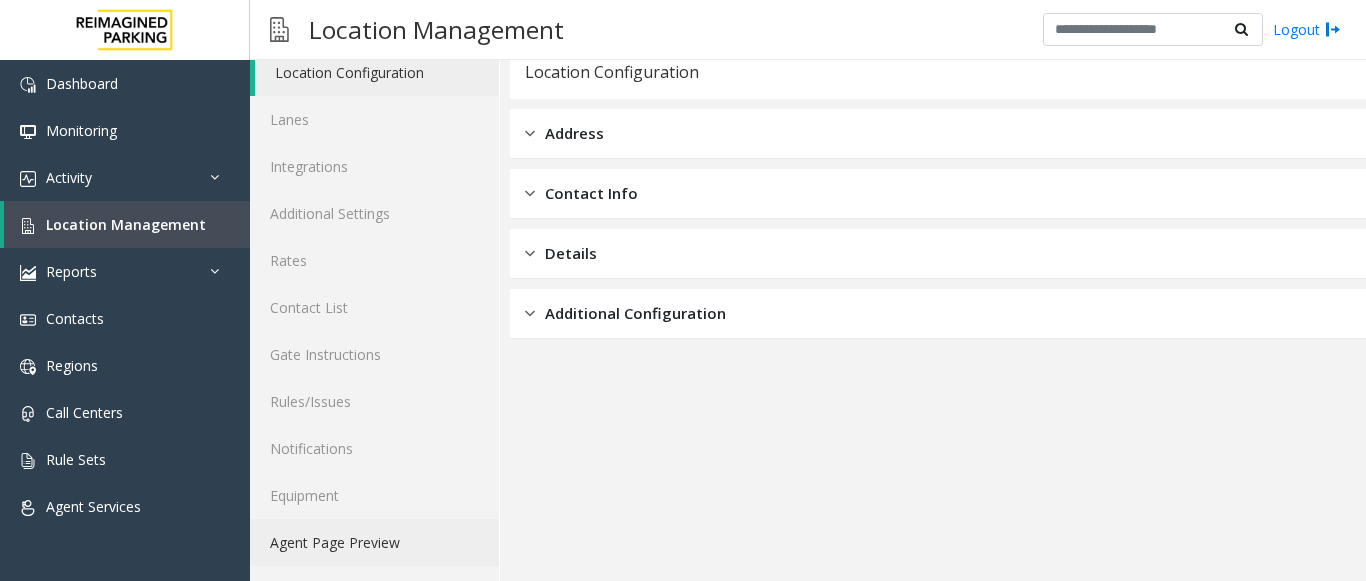click on "Agent Page Preview" 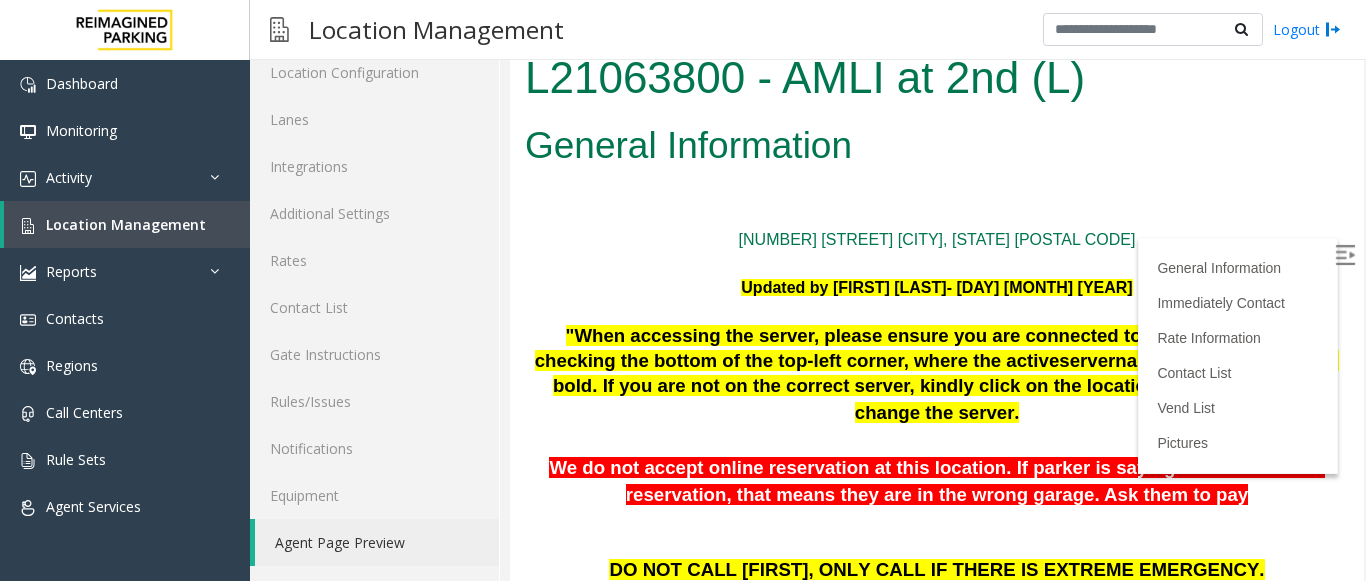 scroll, scrollTop: 0, scrollLeft: 0, axis: both 